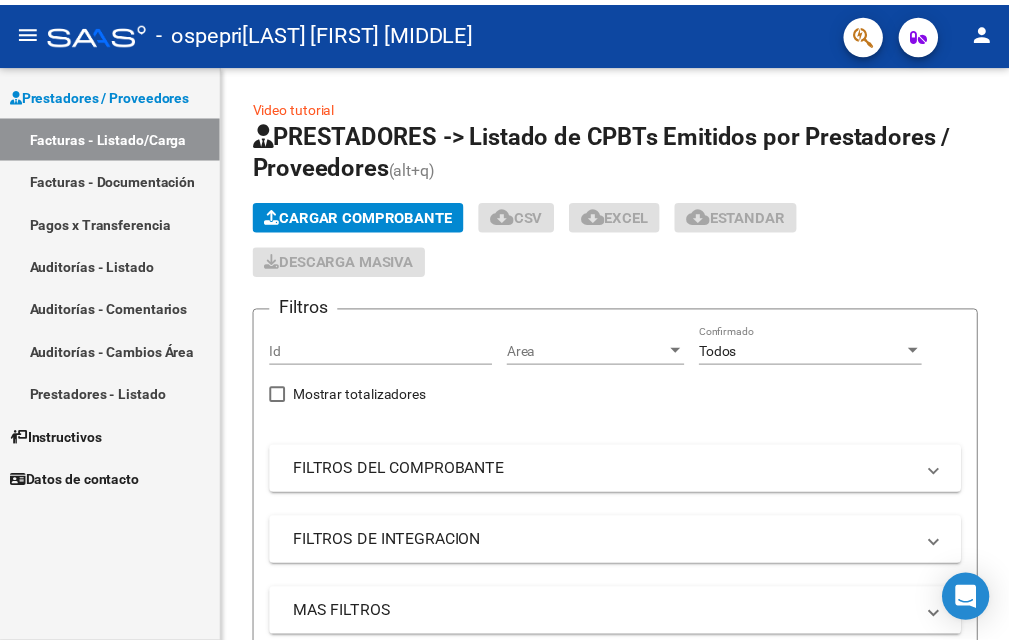 scroll, scrollTop: 0, scrollLeft: 0, axis: both 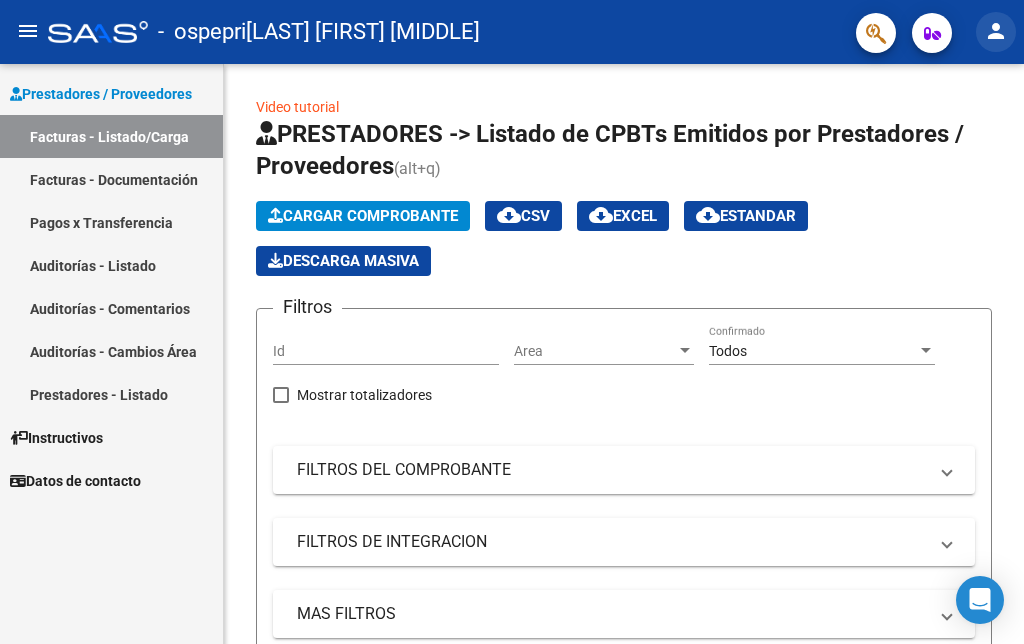 click on "person" 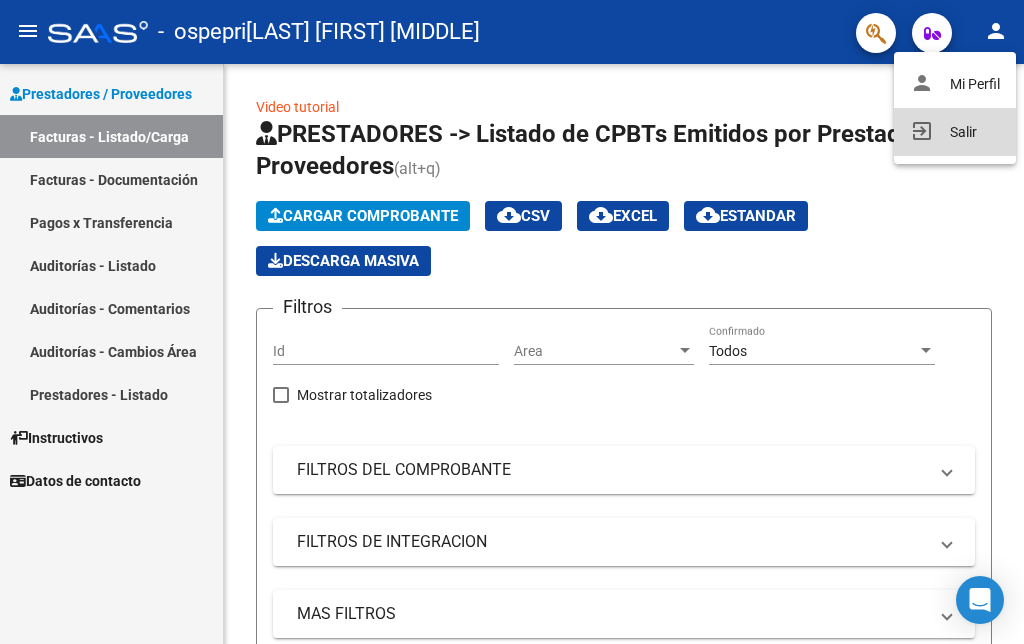click on "exit_to_app  Salir" at bounding box center [955, 132] 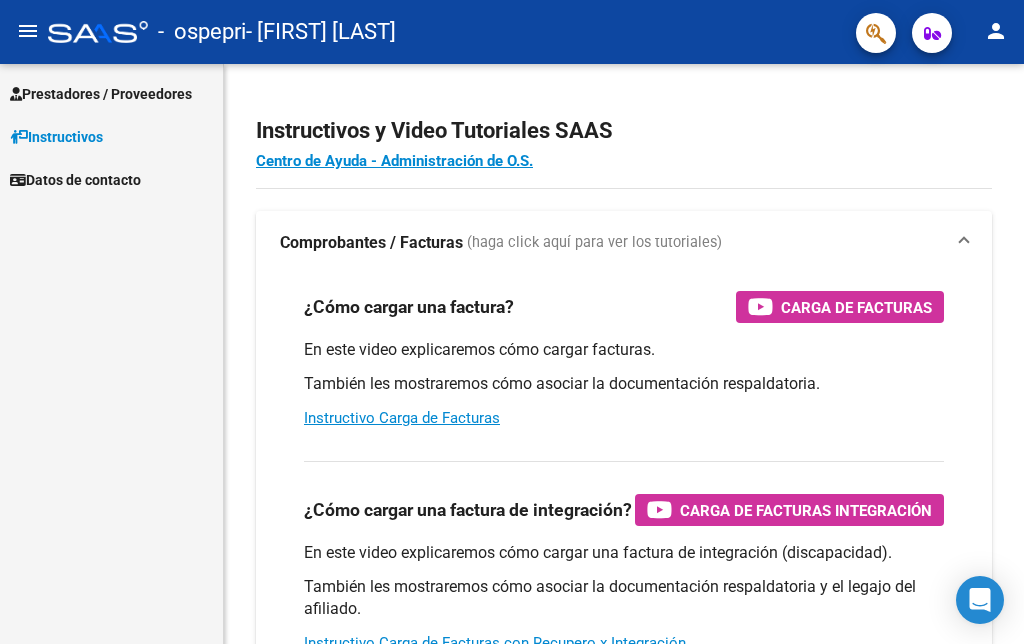 scroll, scrollTop: 0, scrollLeft: 0, axis: both 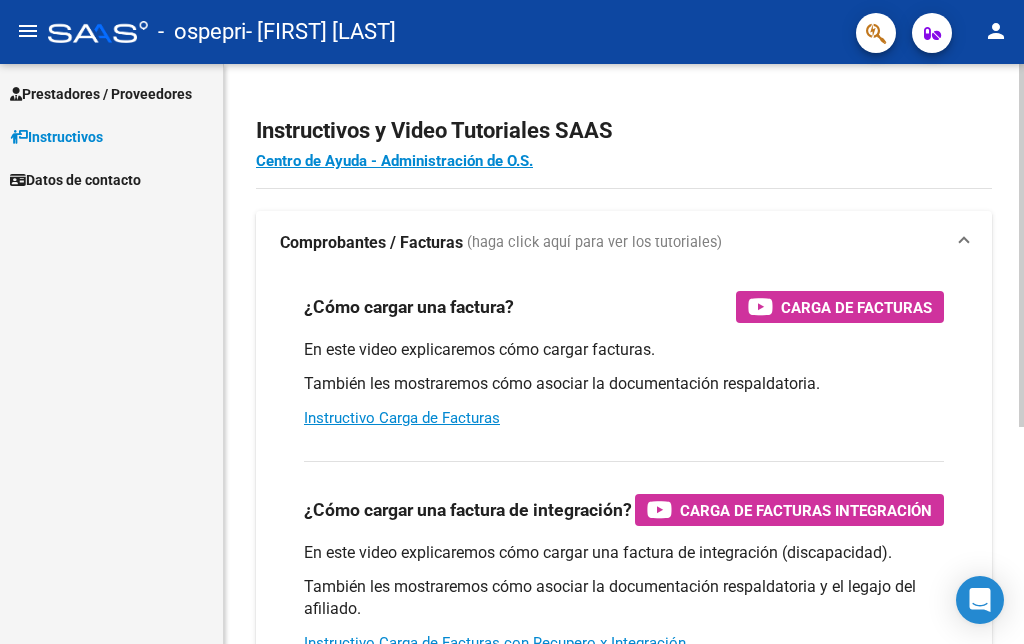 click on "menu -  ospepri  - [FIRST] [LAST] person   Prestadores / Proveedores Facturas - Listado/Carga Facturas - Documentación Pagos x Transferencia Auditorías - Listado Auditorías - Comentarios Auditorías - Cambios Área Prestadores - Listado   Instructivos   Datos de contacto Instructivos y Video Tutoriales SAAS Centro de Ayuda - Administración de O.S. Comprobantes / Facturas    (haga click aquí para ver los tutoriales) ¿Cómo cargar una factura?    Carga de Facturas En este video explicaremos cómo cargar facturas. También les mostraremos cómo asociar la documentación respaldatoria. Instructivo Carga de Facturas ¿Cómo cargar una factura de integración?    Carga de Facturas Integración En este video explicaremos cómo cargar una factura de integración (discapacidad). También les mostraremos cómo asociar la documentación respaldatoria y el legajo del afiliado. Instructivo Carga de Facturas con Recupero x Integración ¿Cómo editar una factura de integración?    Today people" 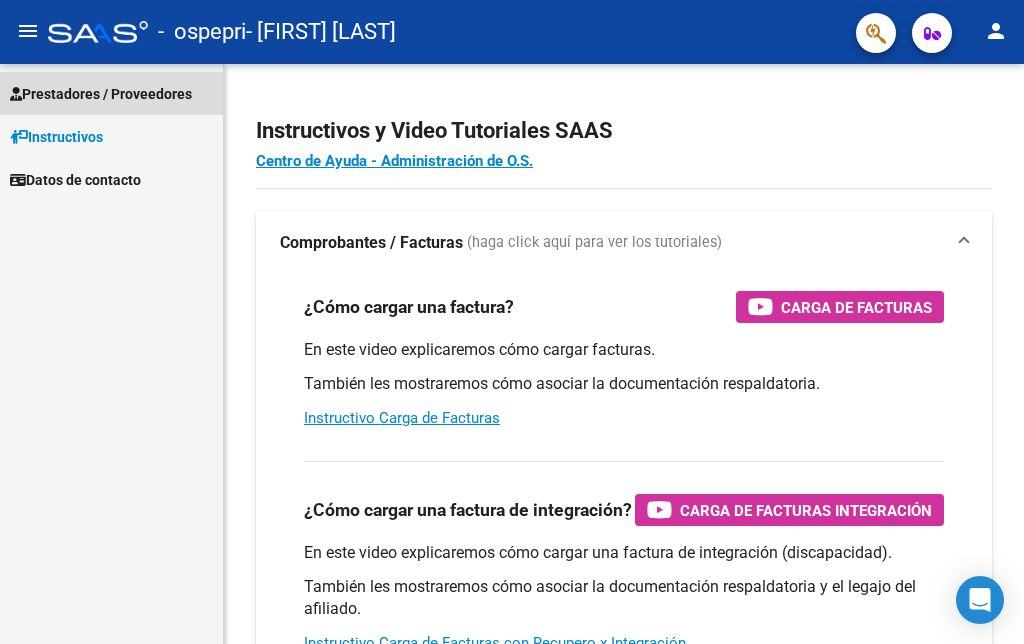 click on "Prestadores / Proveedores" at bounding box center (101, 94) 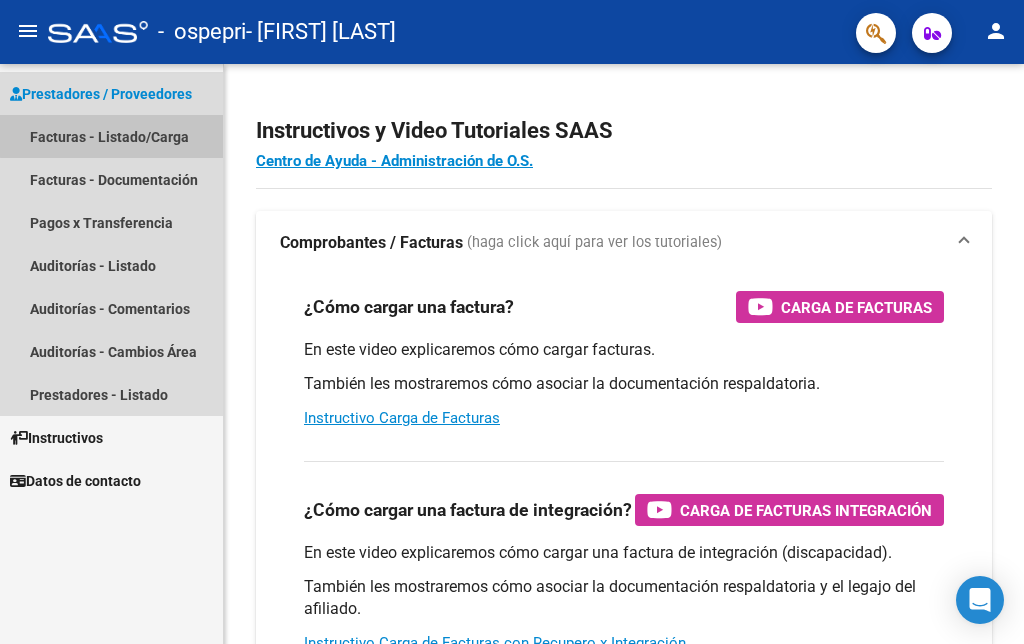 click on "Facturas - Listado/Carga" at bounding box center (111, 136) 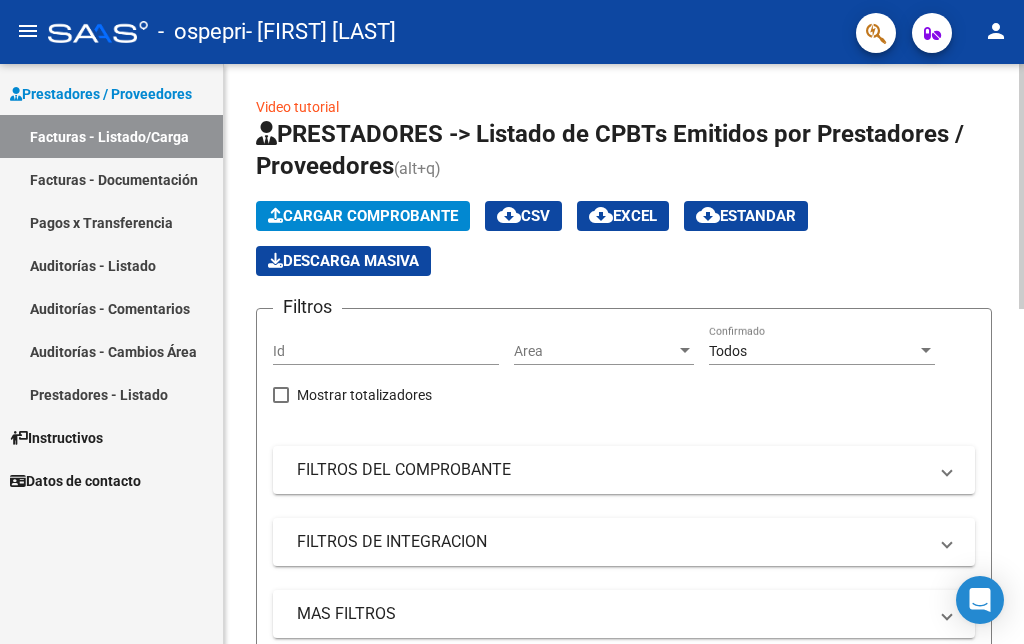 click on "Cargar Comprobante" 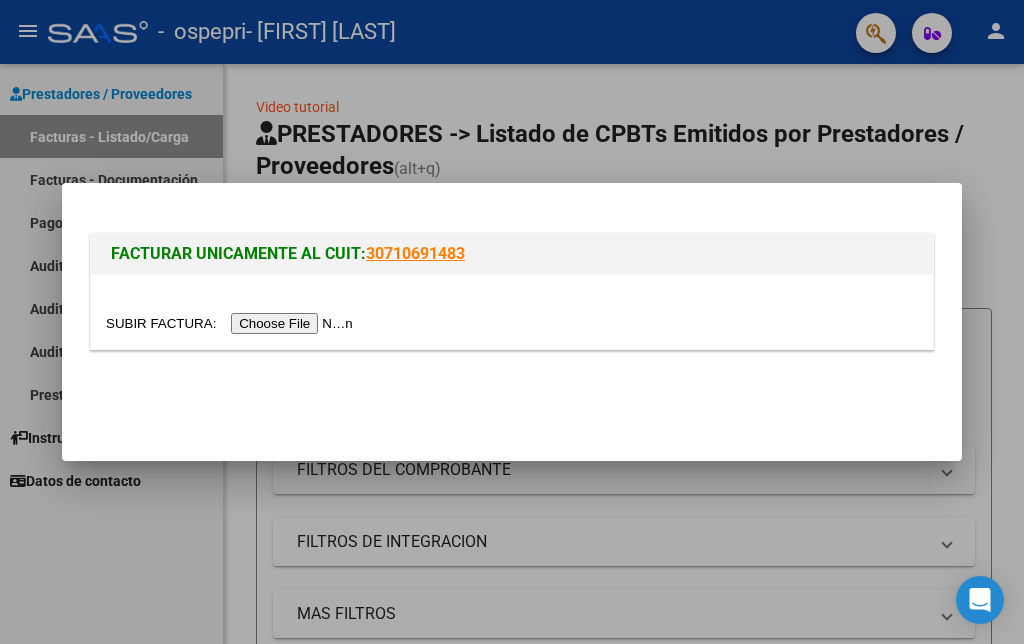 click at bounding box center [232, 323] 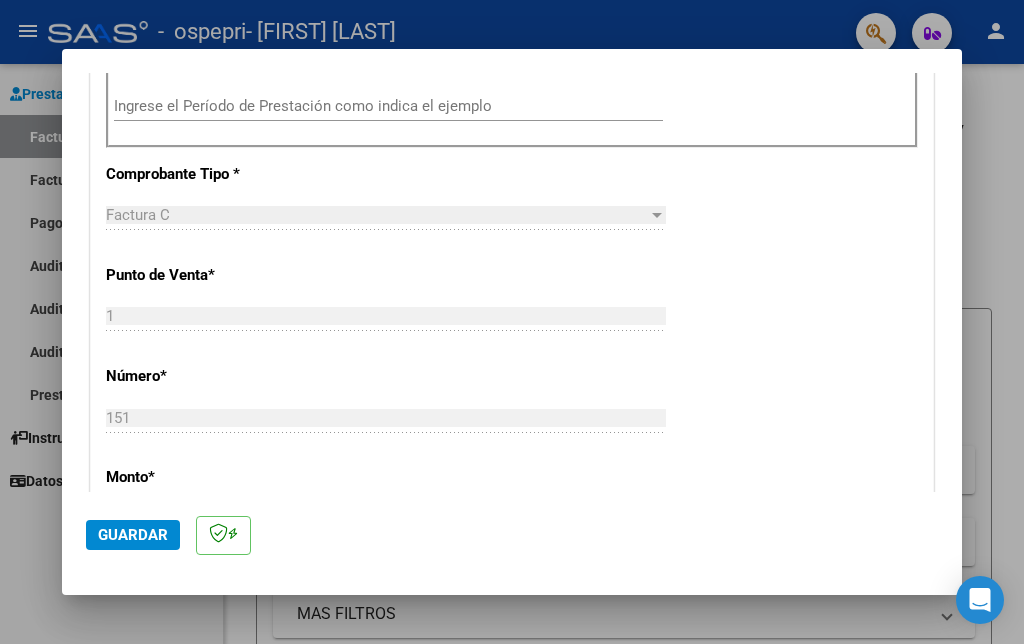scroll, scrollTop: 599, scrollLeft: 0, axis: vertical 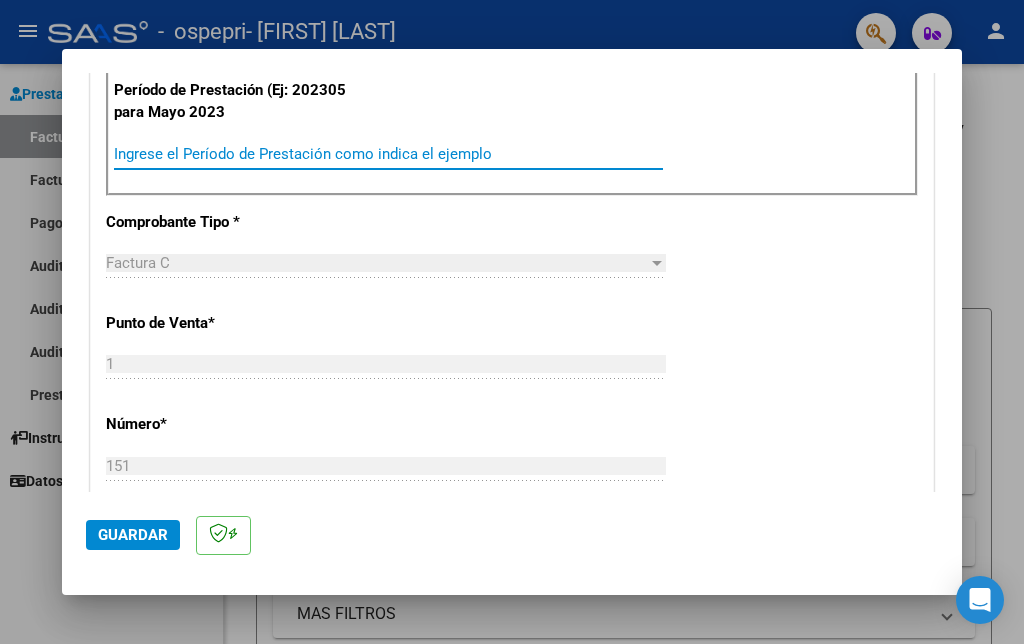 click on "Ingrese el Período de Prestación como indica el ejemplo" at bounding box center [388, 154] 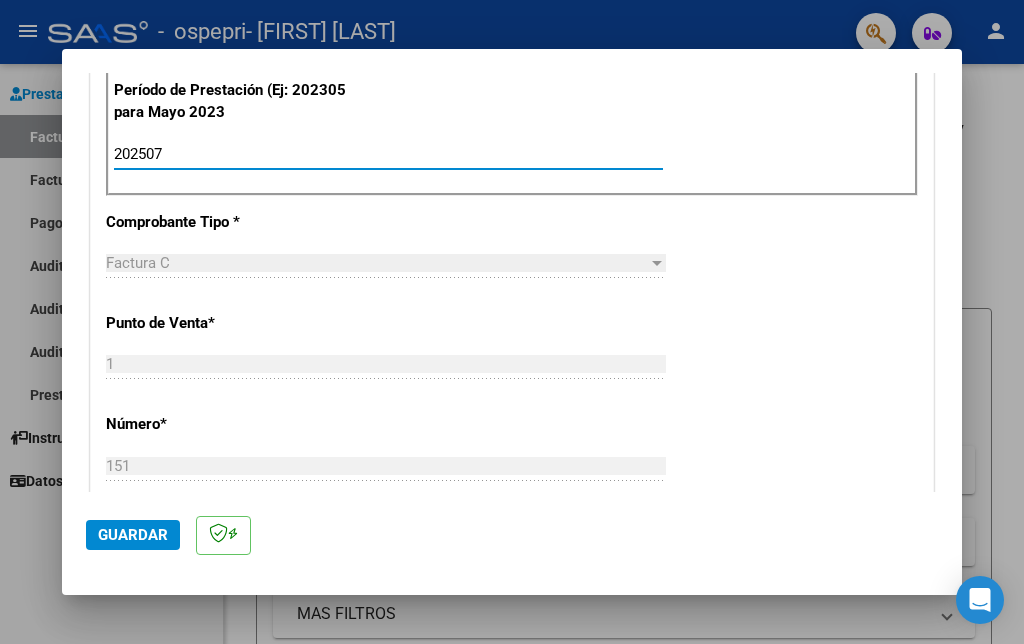 type on "202507" 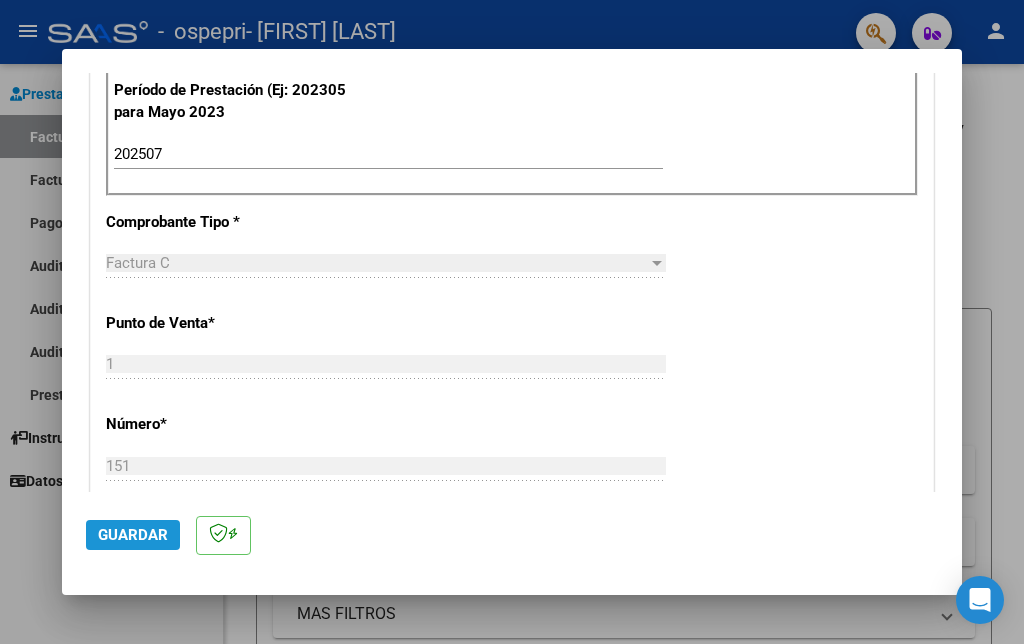 click on "Guardar" 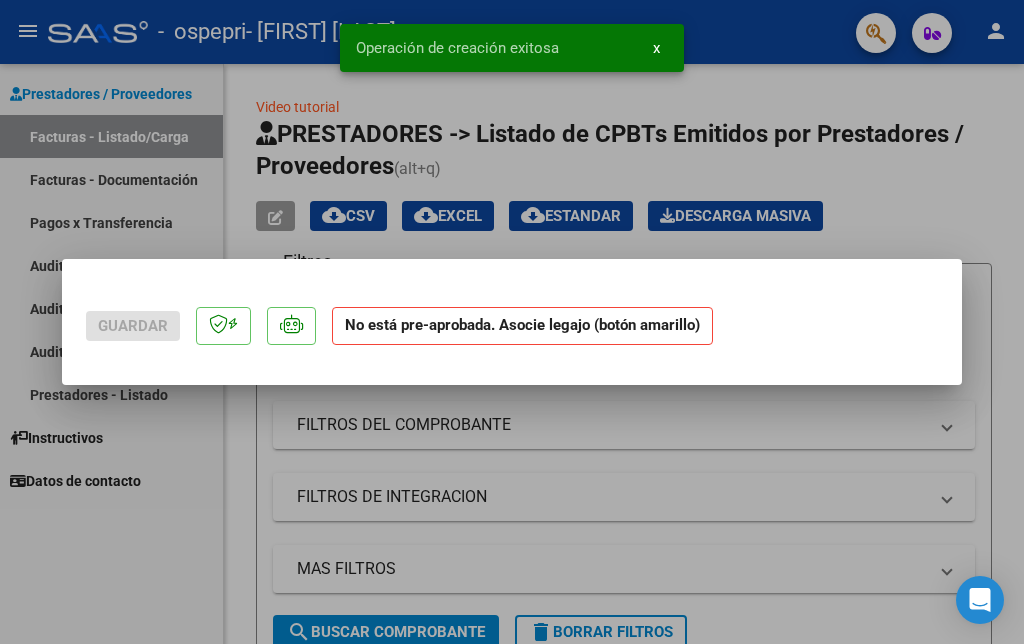 scroll, scrollTop: 0, scrollLeft: 0, axis: both 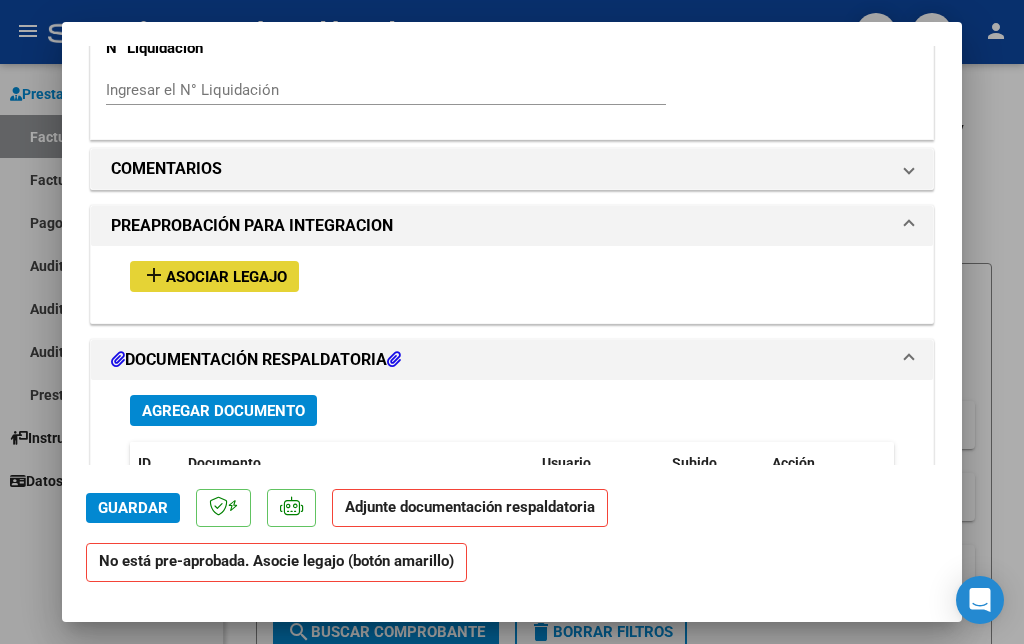 click on "Asociar Legajo" at bounding box center [226, 277] 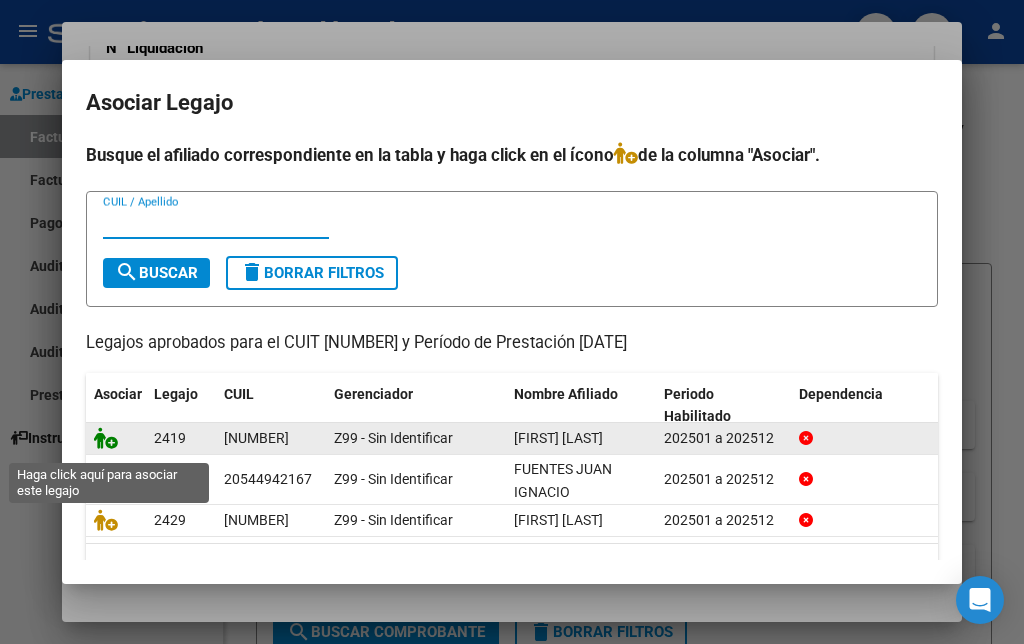 click 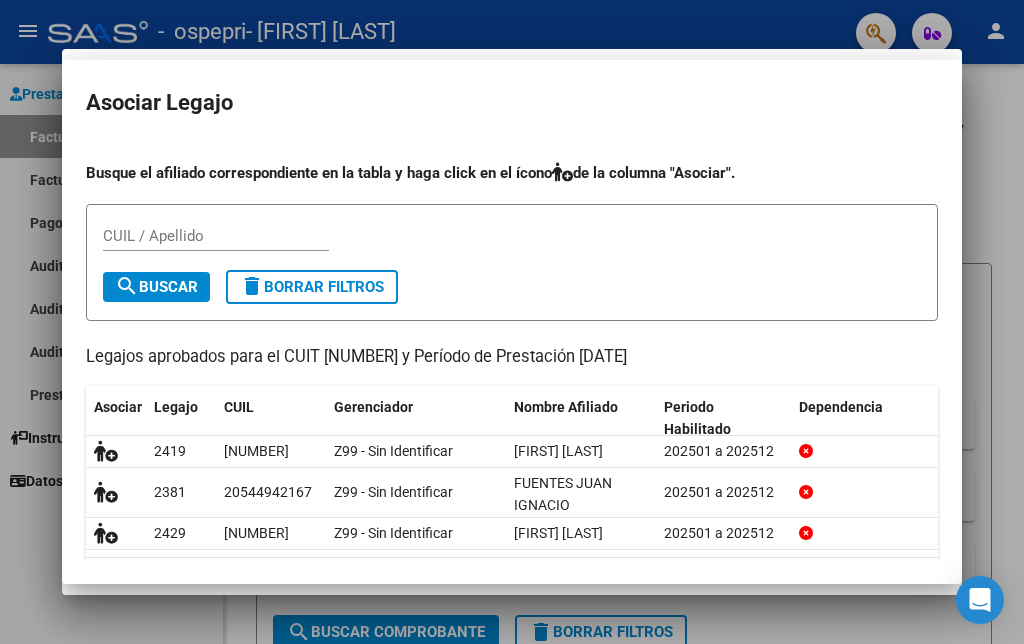 scroll, scrollTop: 1693, scrollLeft: 0, axis: vertical 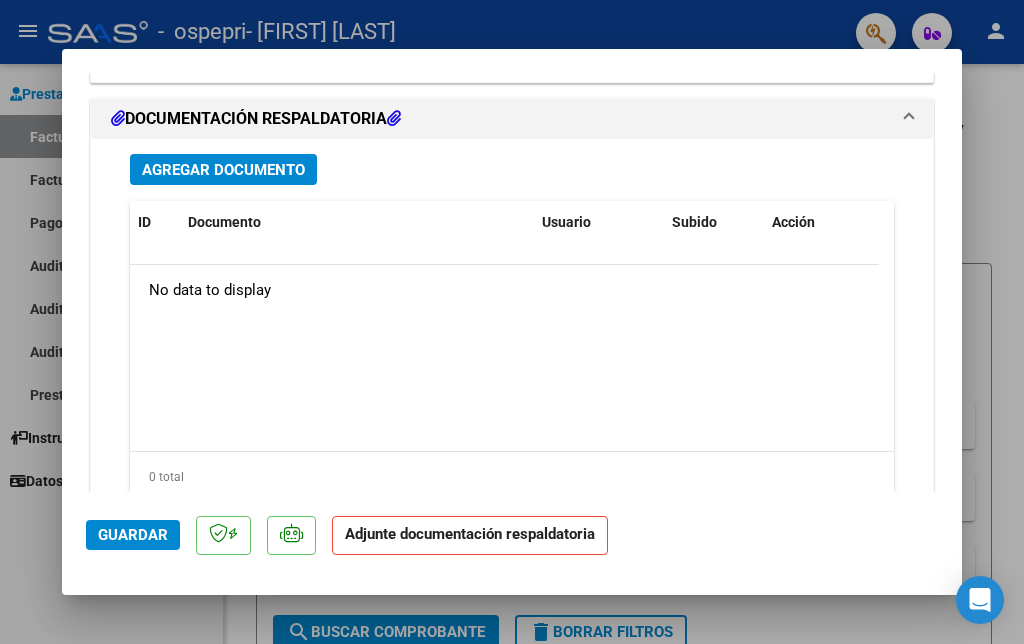 click on "Agregar Documento ID Documento Usuario Subido Acción No data to display  0 total   1" at bounding box center [512, 335] 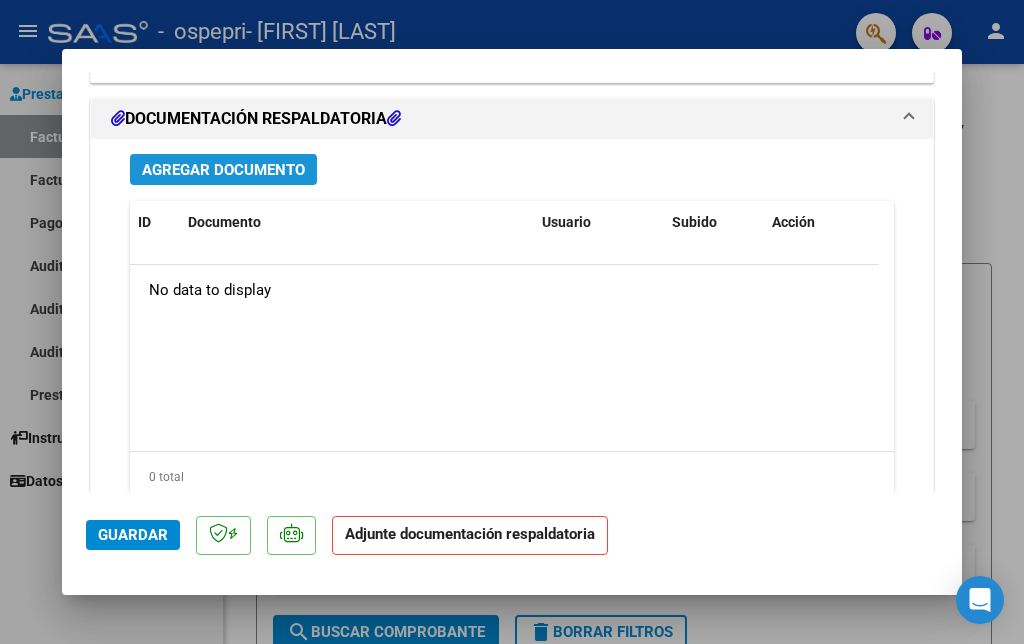 click on "Agregar Documento" at bounding box center [223, 170] 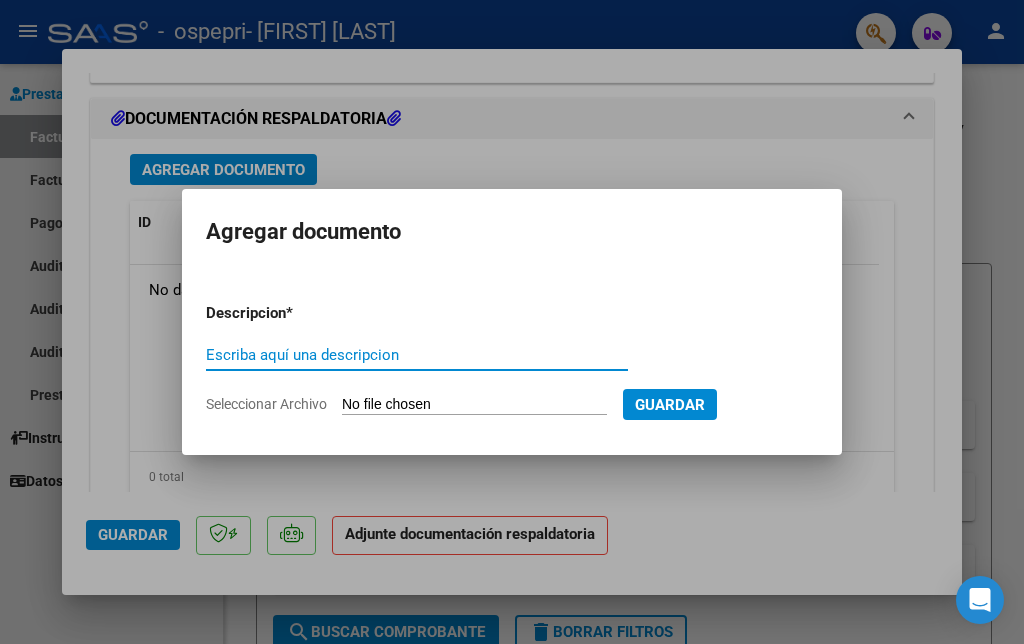 click on "Escriba aquí una descripcion" at bounding box center [417, 355] 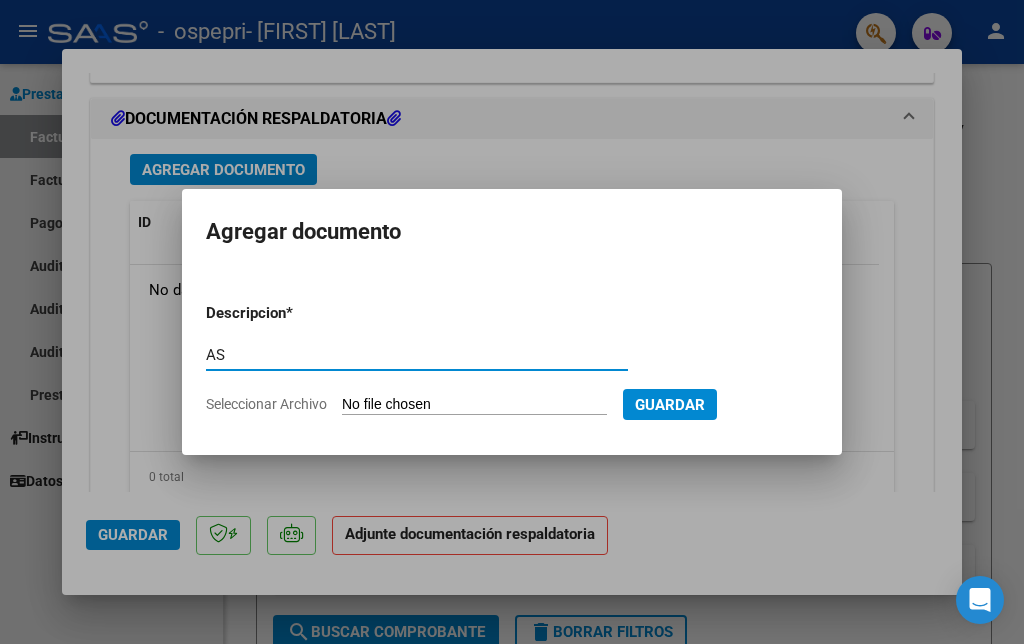 type on "ASISTENCIA" 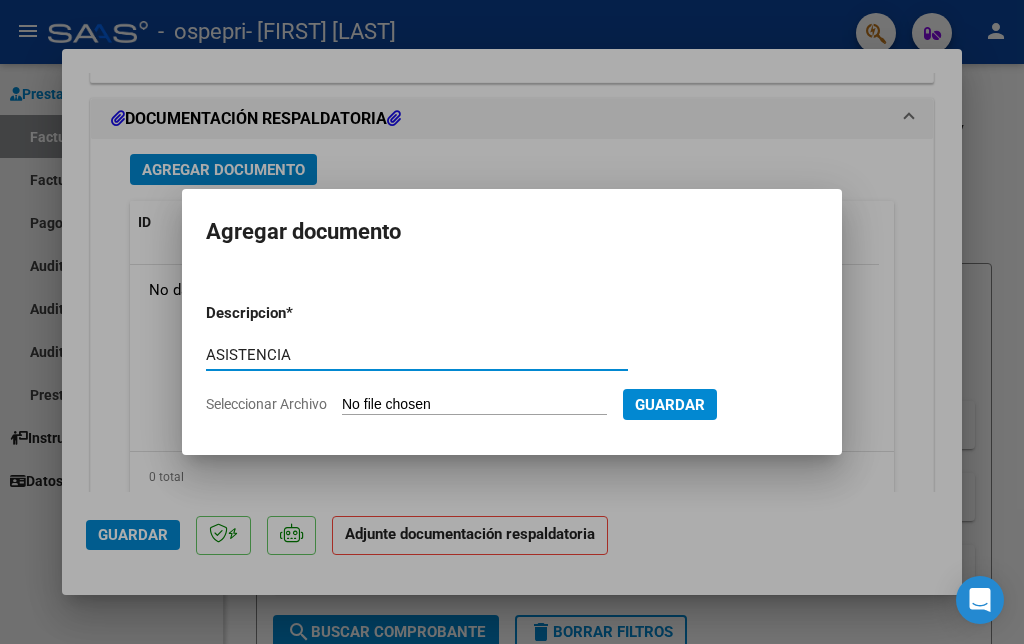 click on "Descripcion  *   ASISTENCIA Escriba aquí una descripcion  Seleccionar Archivo Guardar" at bounding box center (512, 358) 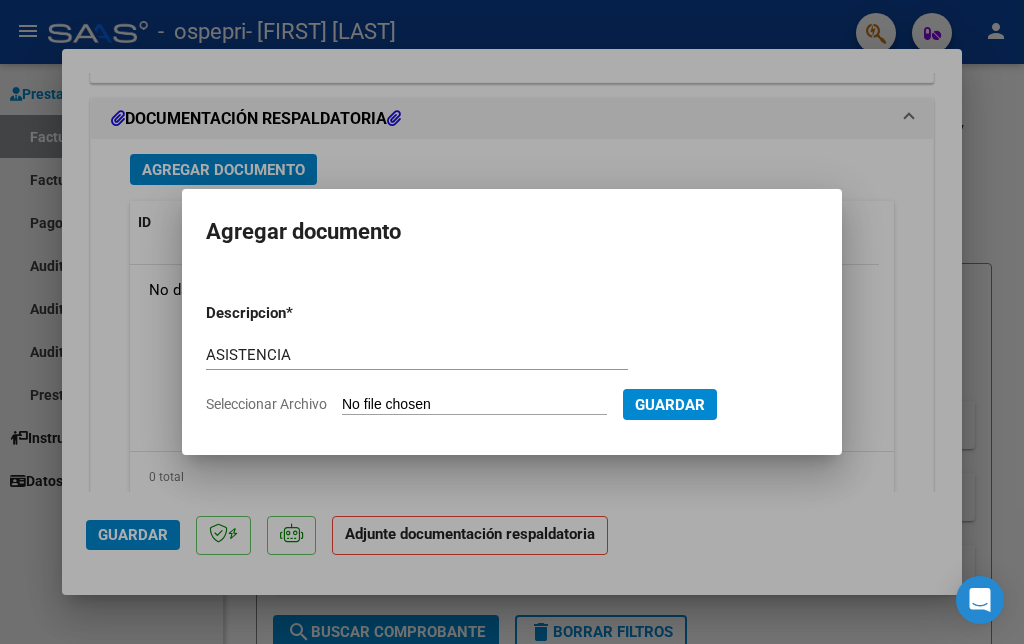 click on "Seleccionar Archivo" at bounding box center [474, 405] 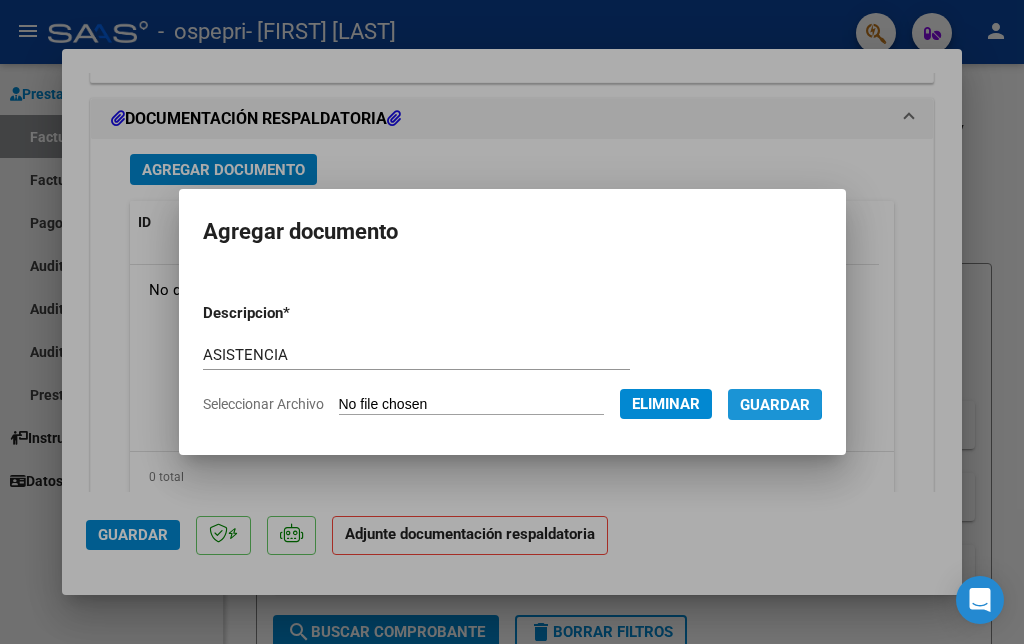 click on "Guardar" at bounding box center [775, 405] 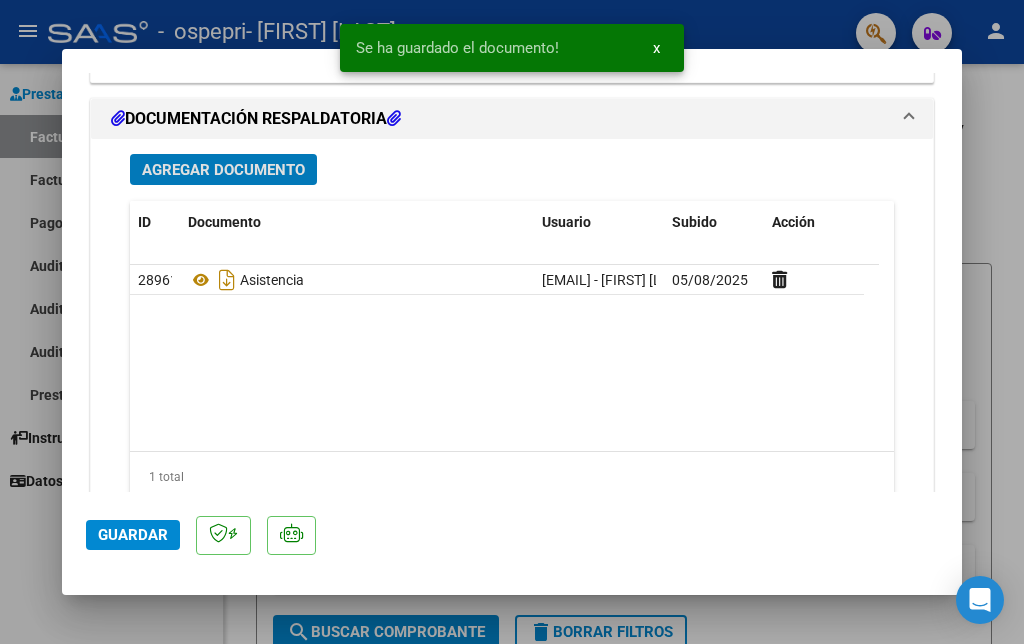 click on "Guardar" 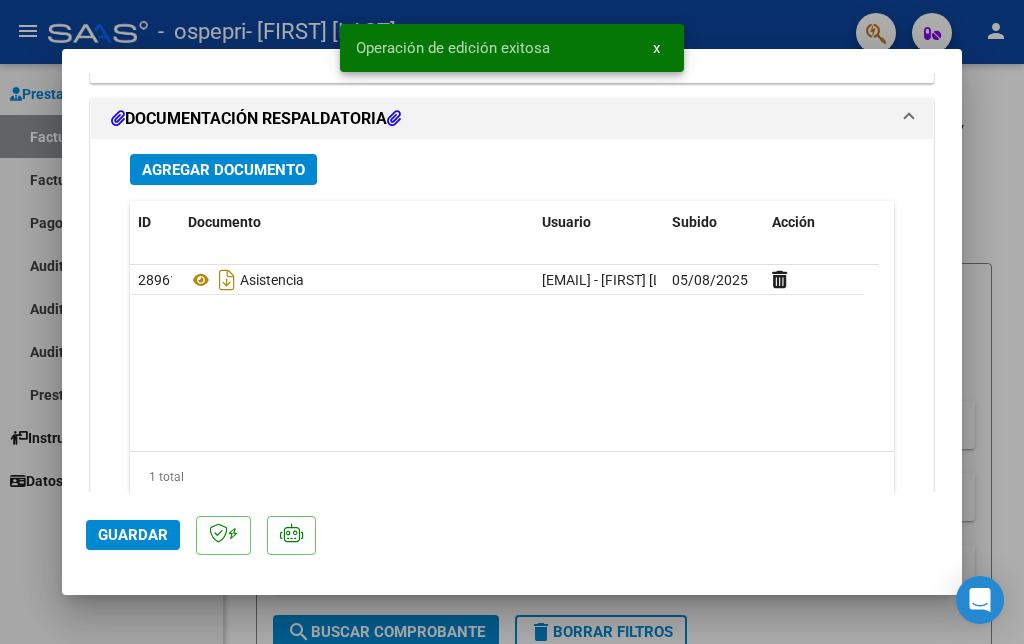 click at bounding box center [512, 322] 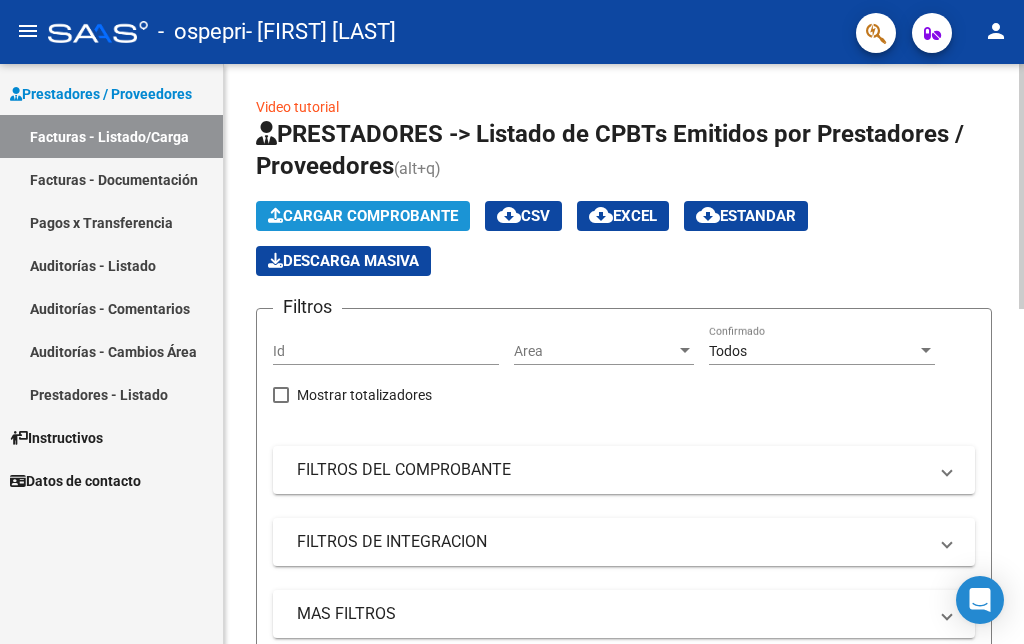 click on "Cargar Comprobante" 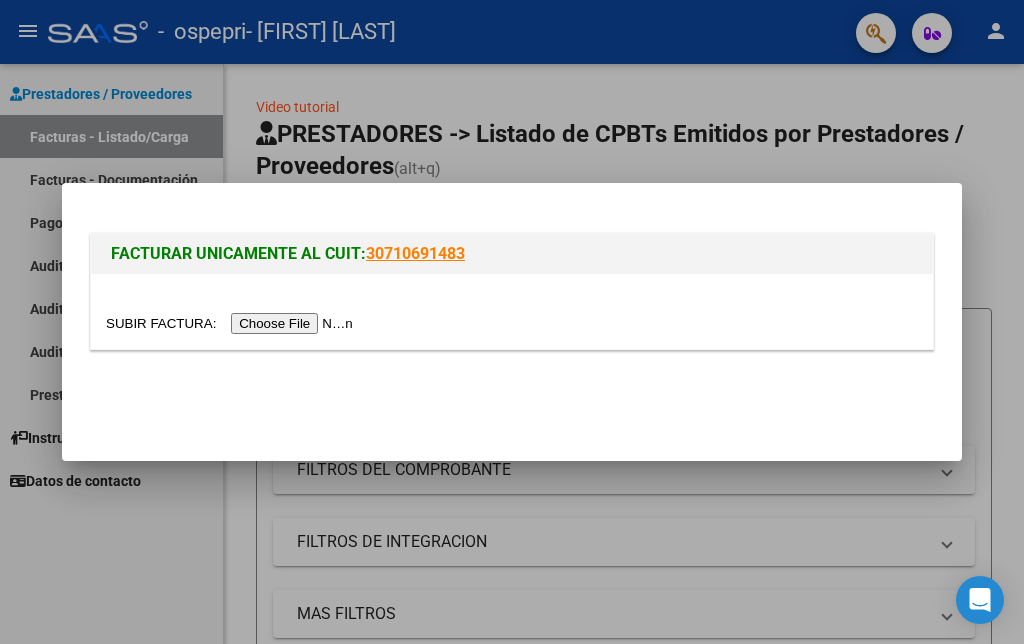 click at bounding box center [232, 323] 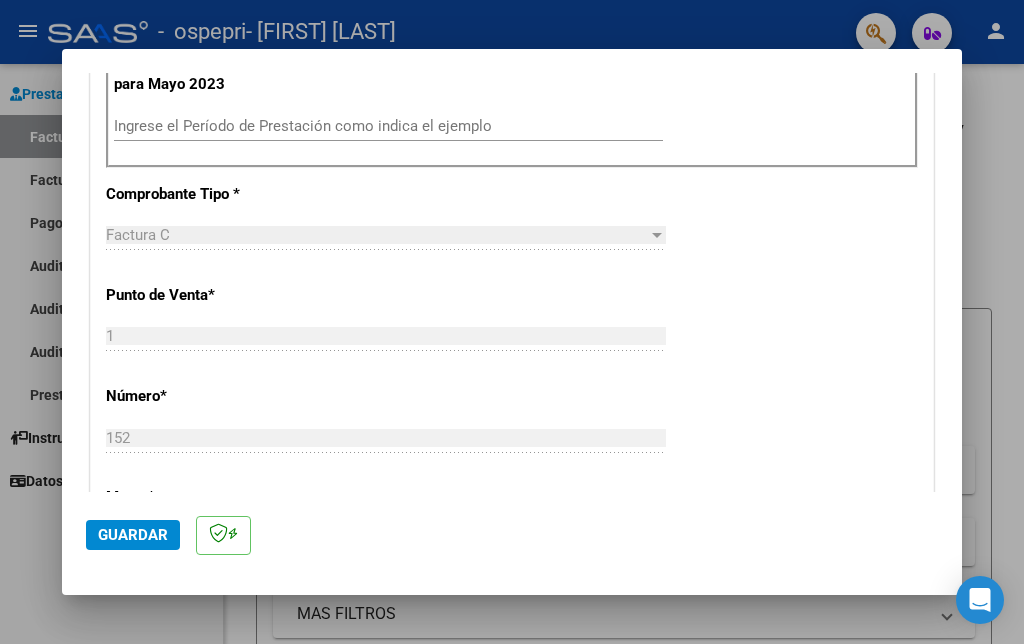 scroll, scrollTop: 632, scrollLeft: 0, axis: vertical 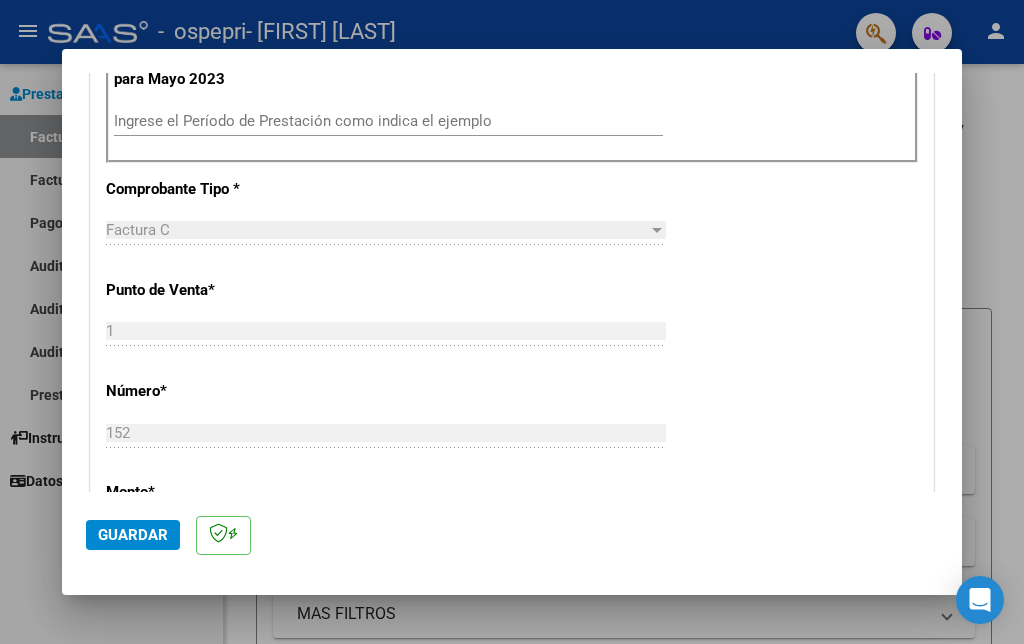 click on "Ingrese el Período de Prestación como indica el ejemplo" at bounding box center (388, 121) 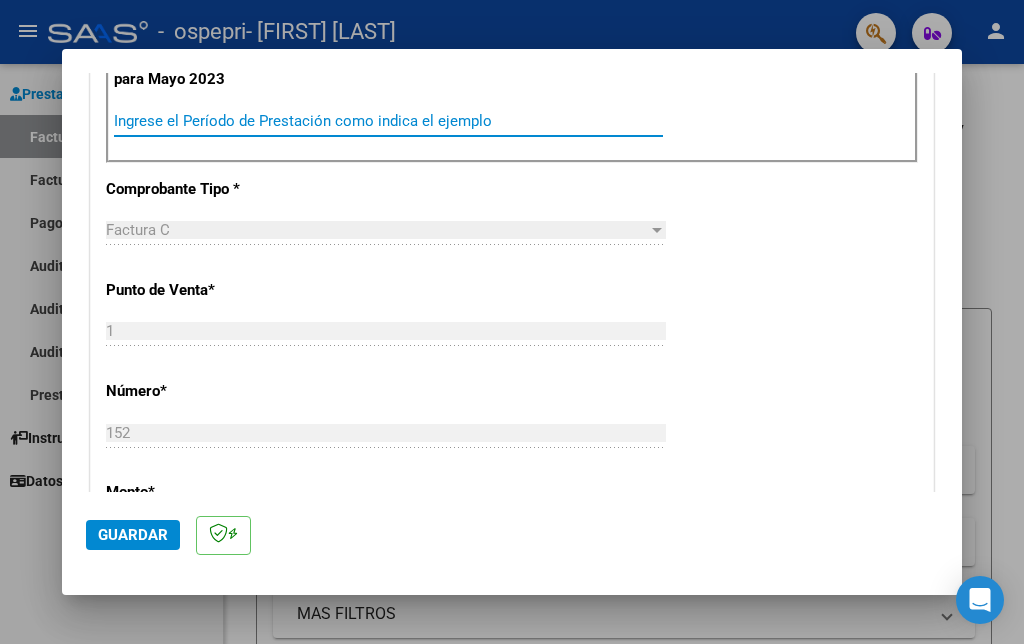click on "Ingrese el Período de Prestación como indica el ejemplo" at bounding box center (388, 121) 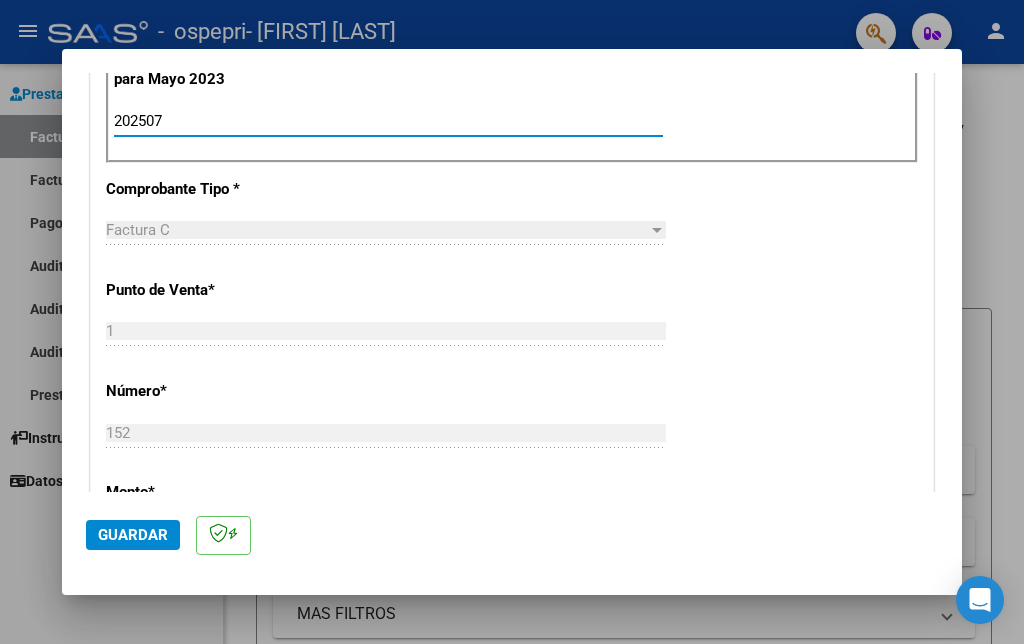 type on "202507" 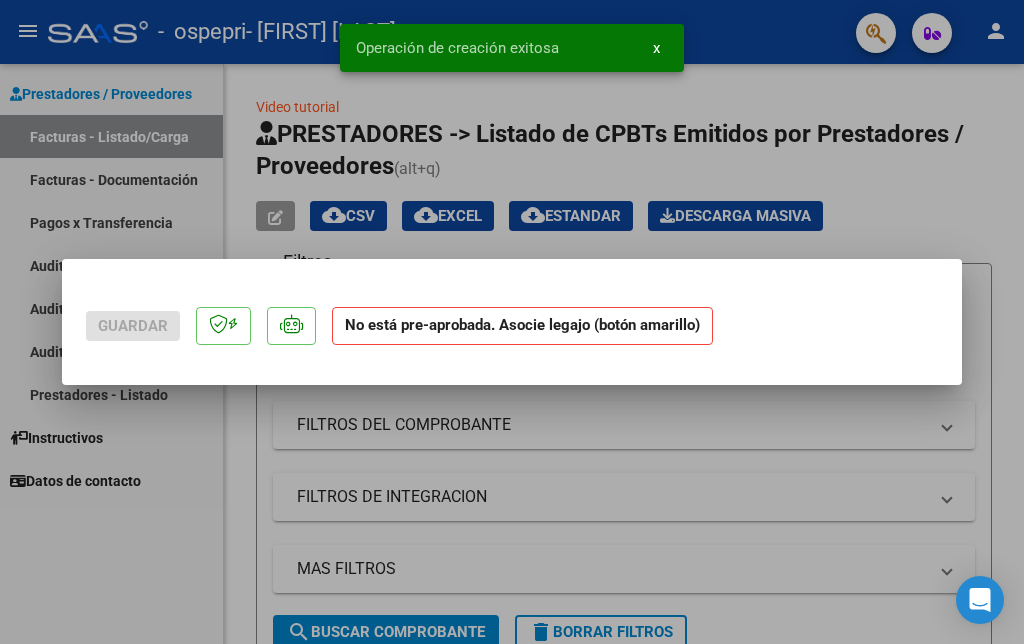 scroll, scrollTop: 0, scrollLeft: 0, axis: both 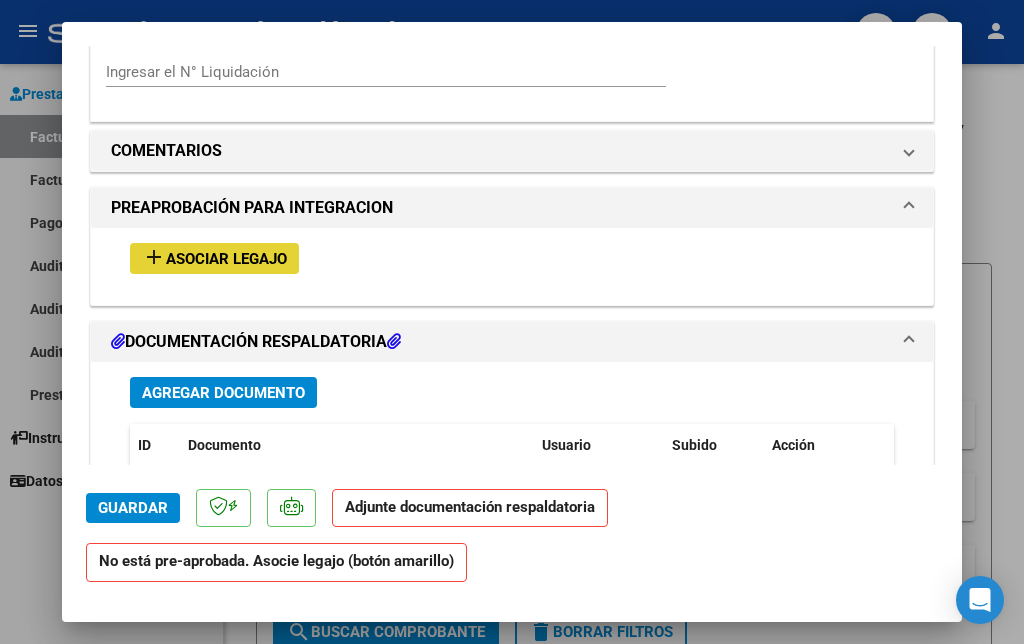 click on "Asociar Legajo" at bounding box center [226, 259] 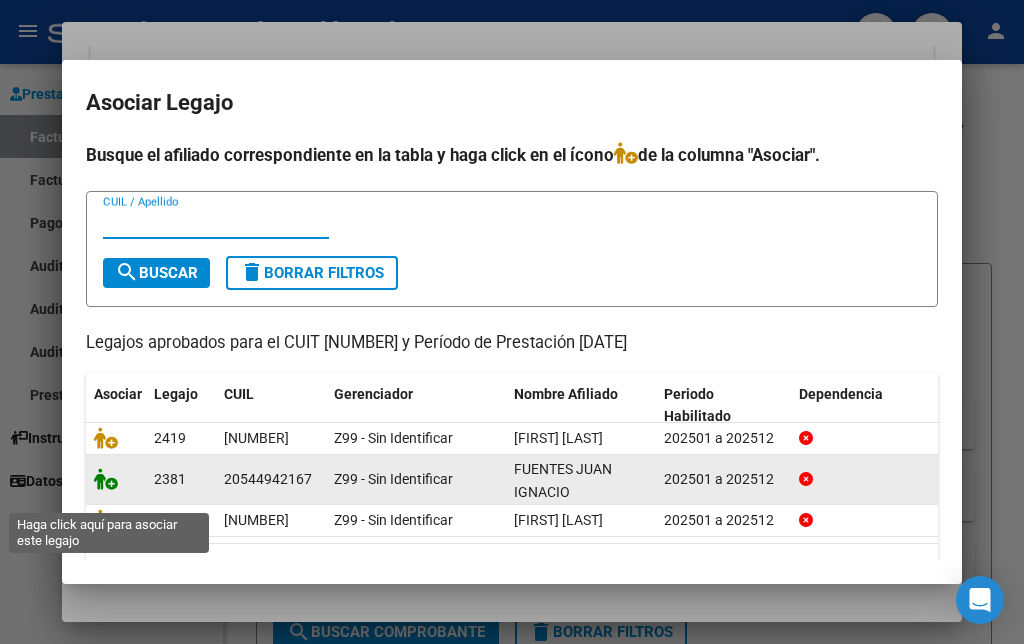 click 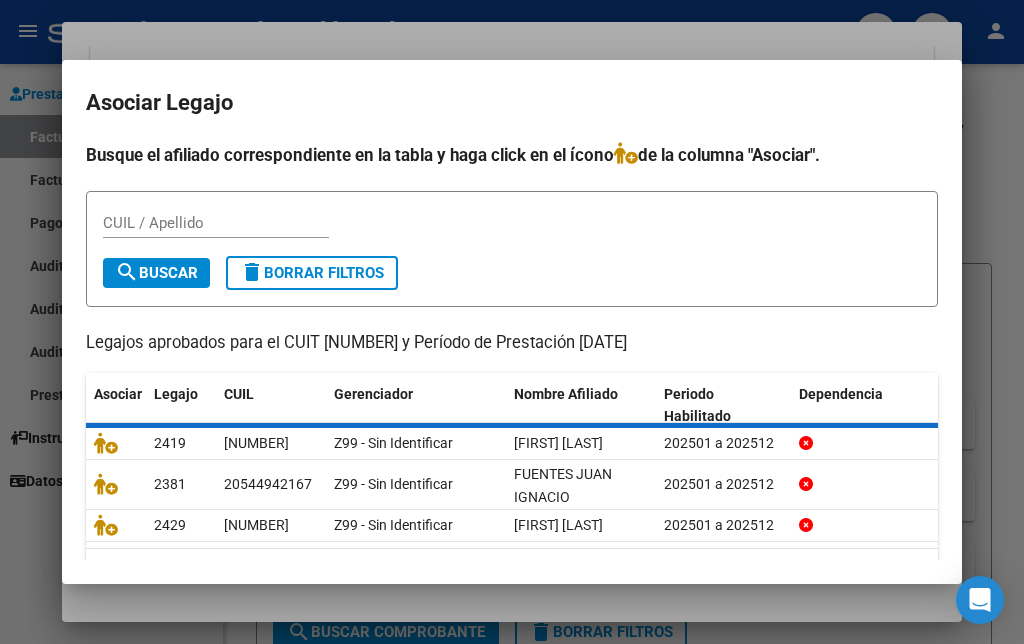 scroll, scrollTop: 1710, scrollLeft: 0, axis: vertical 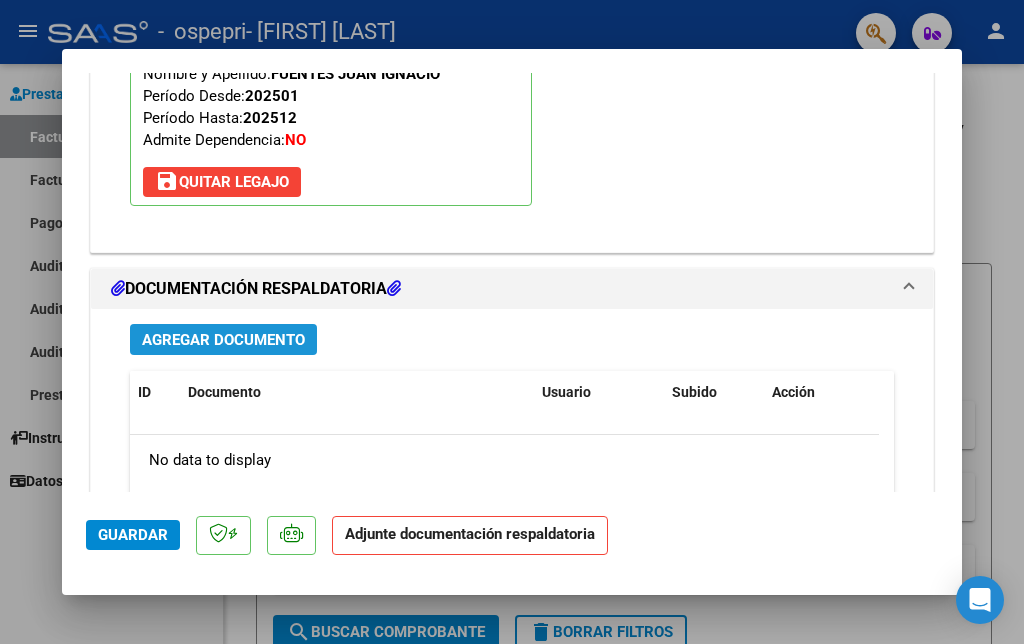 click on "Agregar Documento" at bounding box center (223, 340) 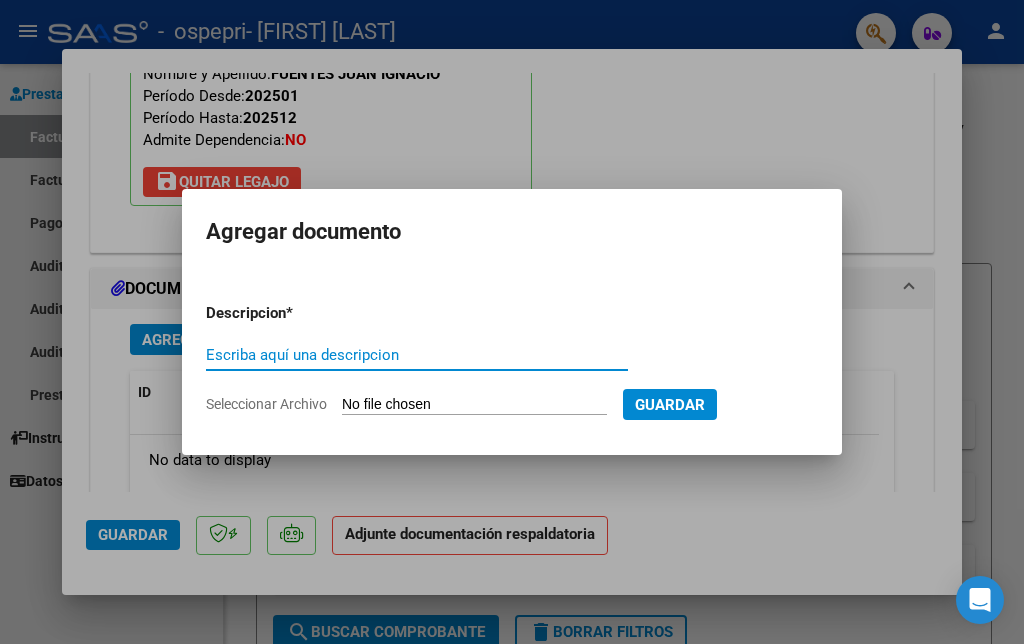 click on "Escriba aquí una descripcion" at bounding box center [417, 355] 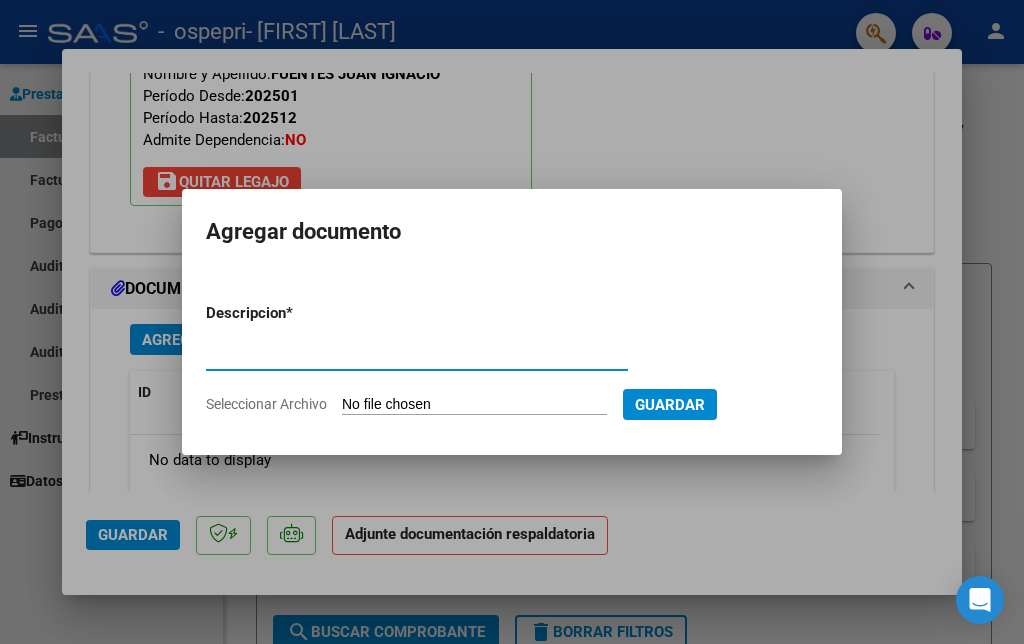 type on "ASISTENCIA" 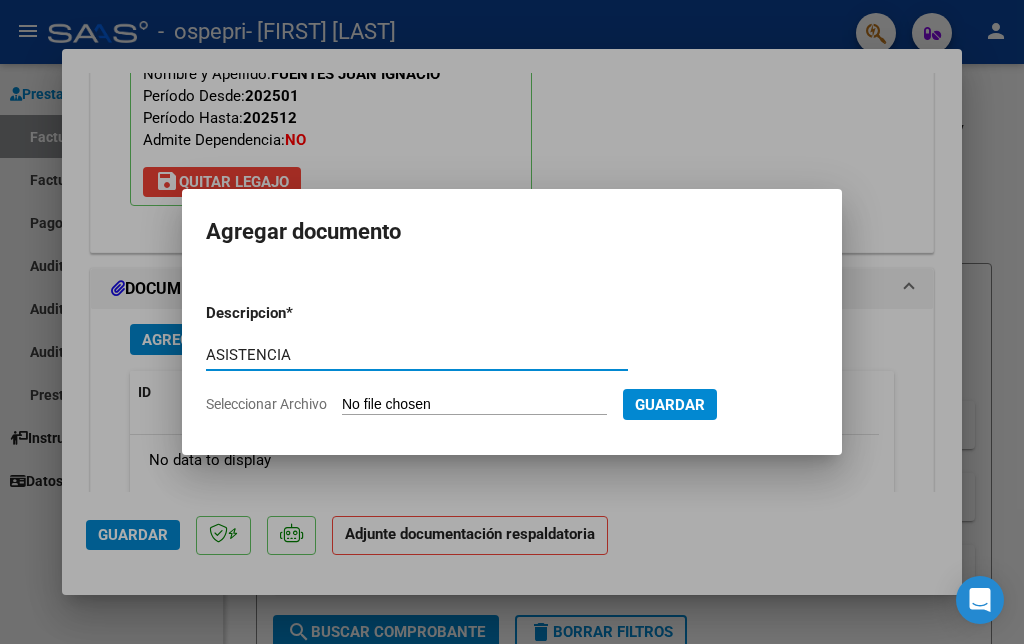 click on "Seleccionar Archivo" at bounding box center [474, 405] 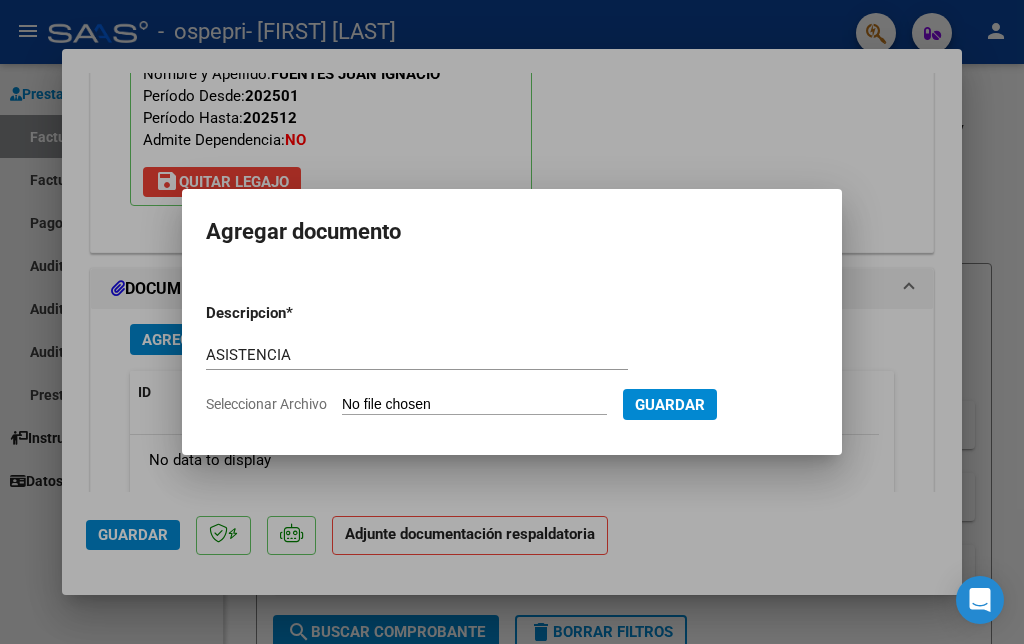 type on "C:\fakepath\fuentes.juliom2025.psico.pdf" 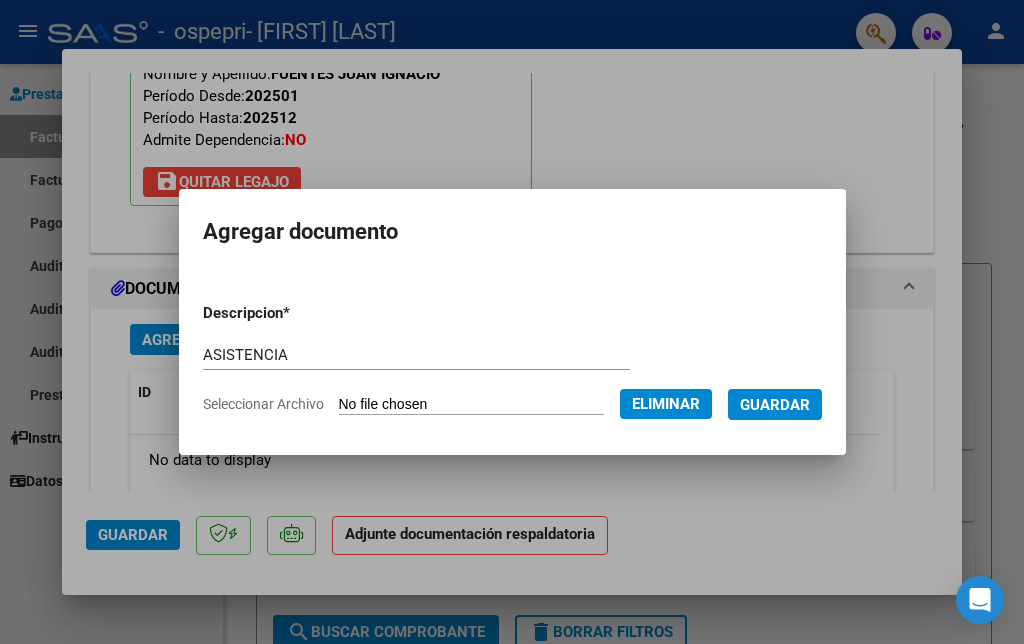 click on "Guardar" at bounding box center (775, 405) 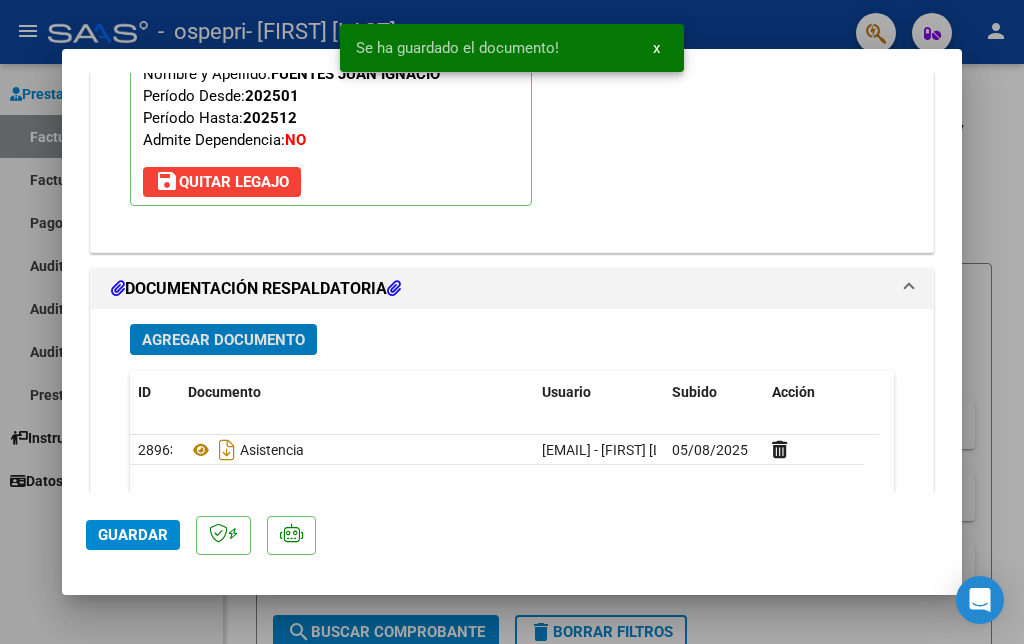 click on "Guardar" 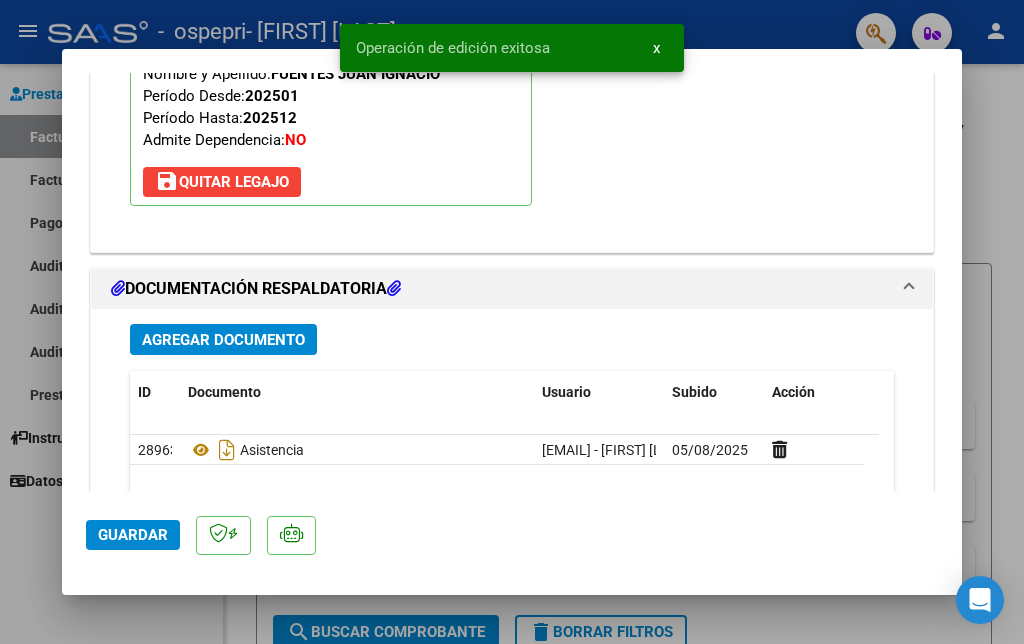 click on "Guardar" 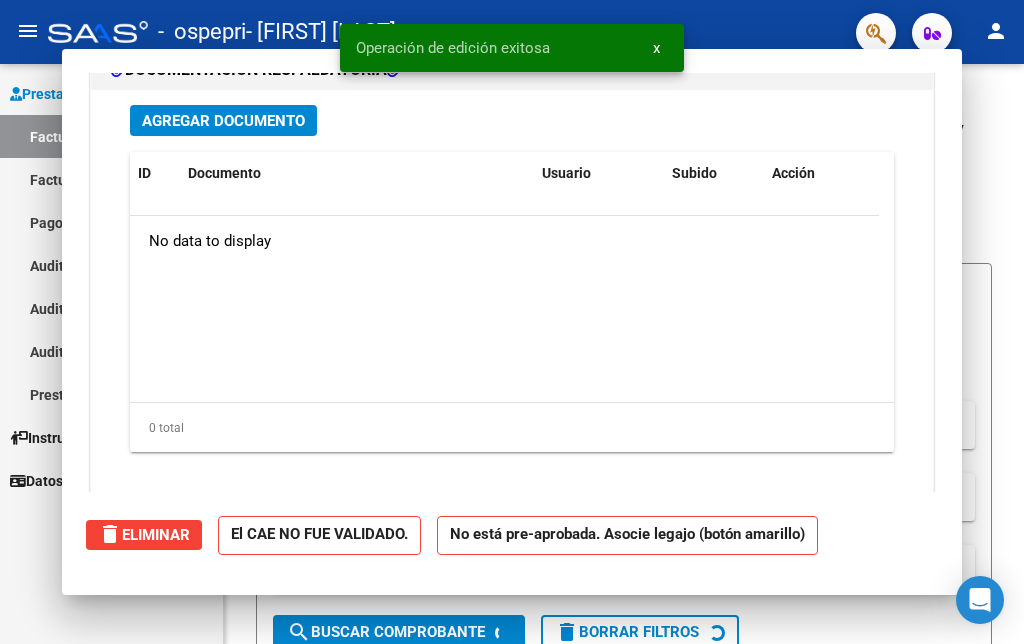scroll, scrollTop: 1808, scrollLeft: 0, axis: vertical 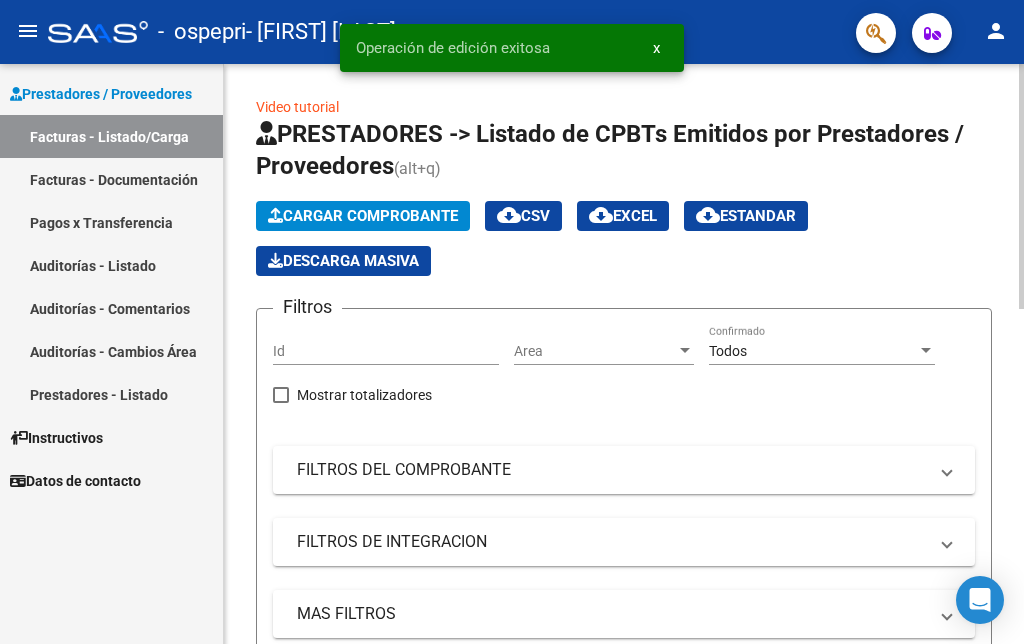 click on "Cargar Comprobante" 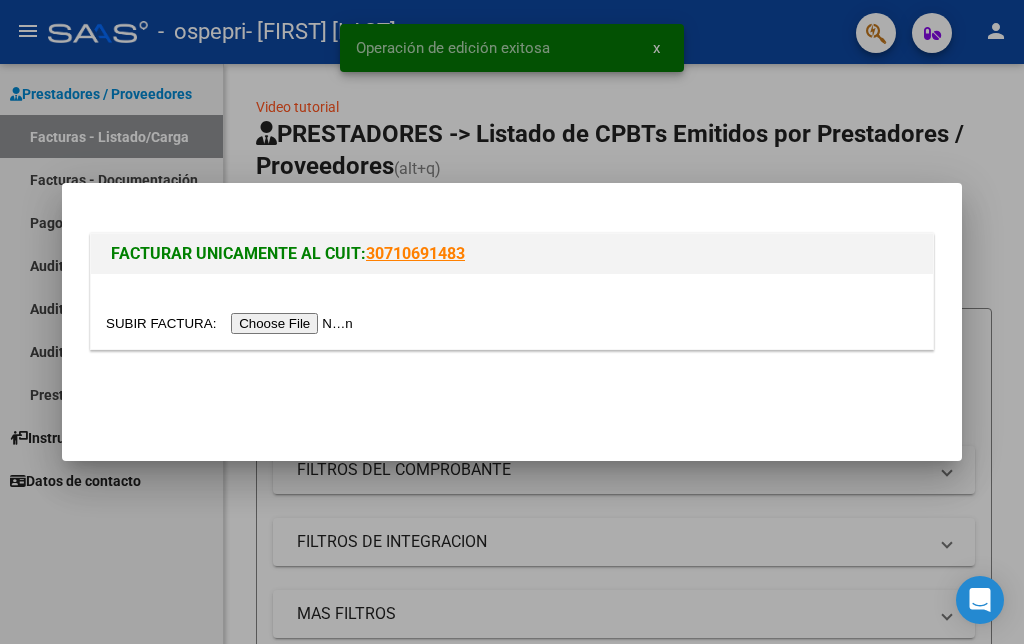 click at bounding box center [232, 323] 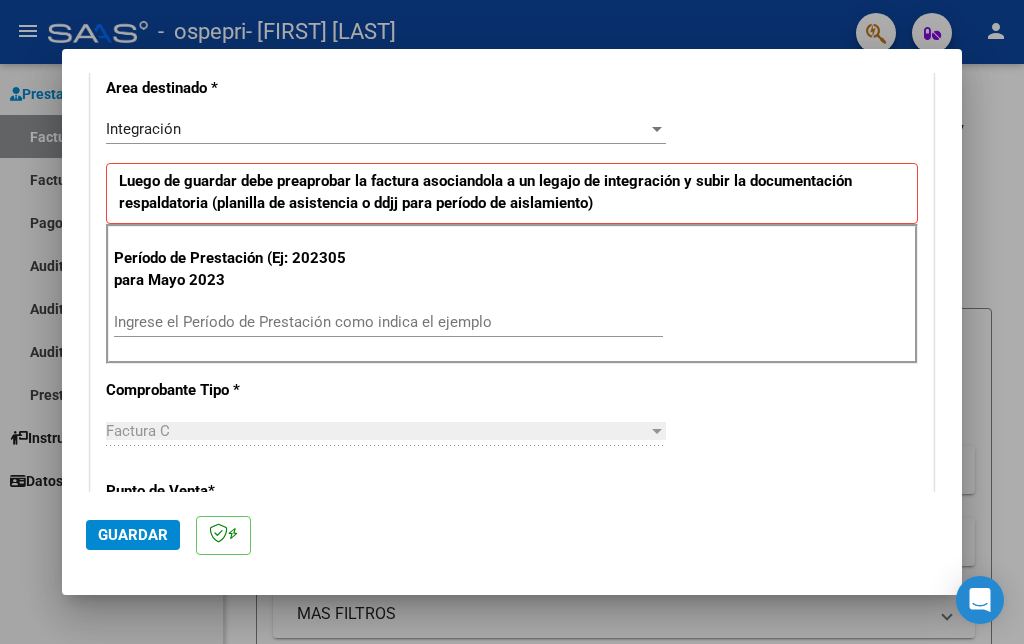 scroll, scrollTop: 479, scrollLeft: 0, axis: vertical 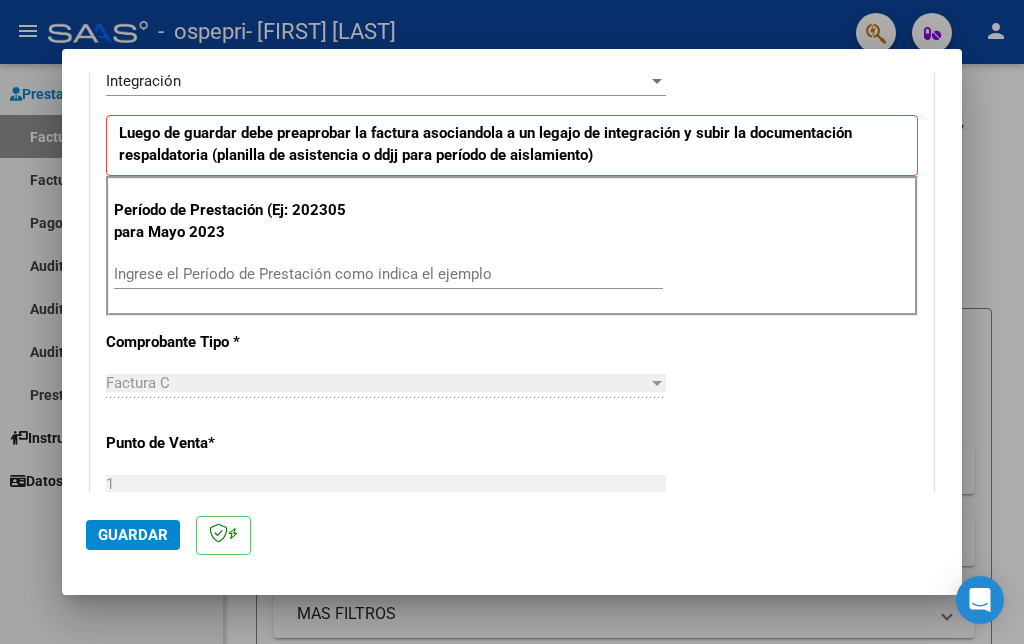 click on "Ingrese el Período de Prestación como indica el ejemplo" at bounding box center (388, 274) 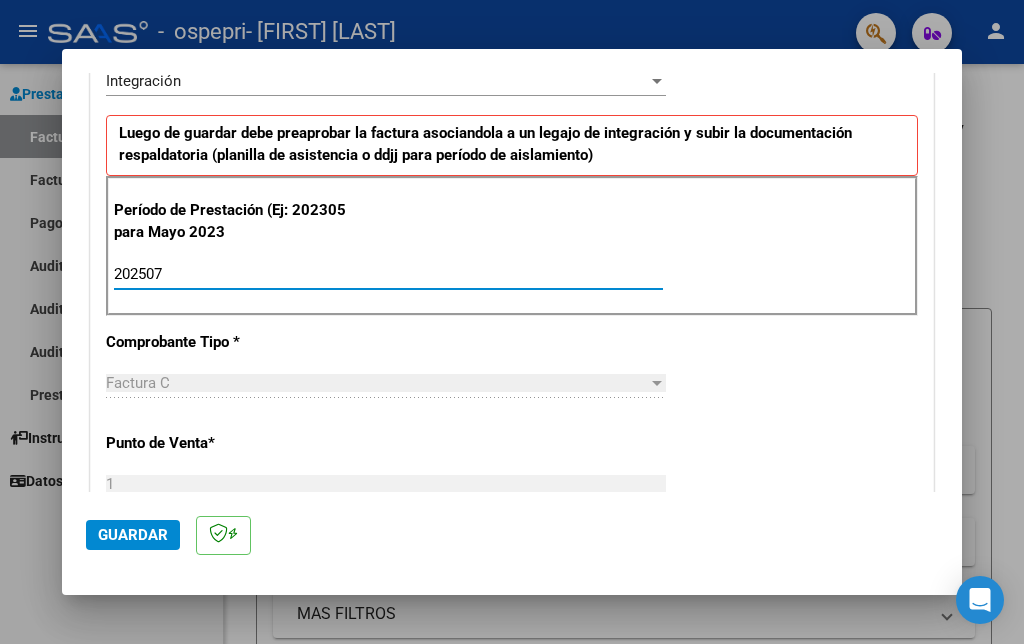 type on "202507" 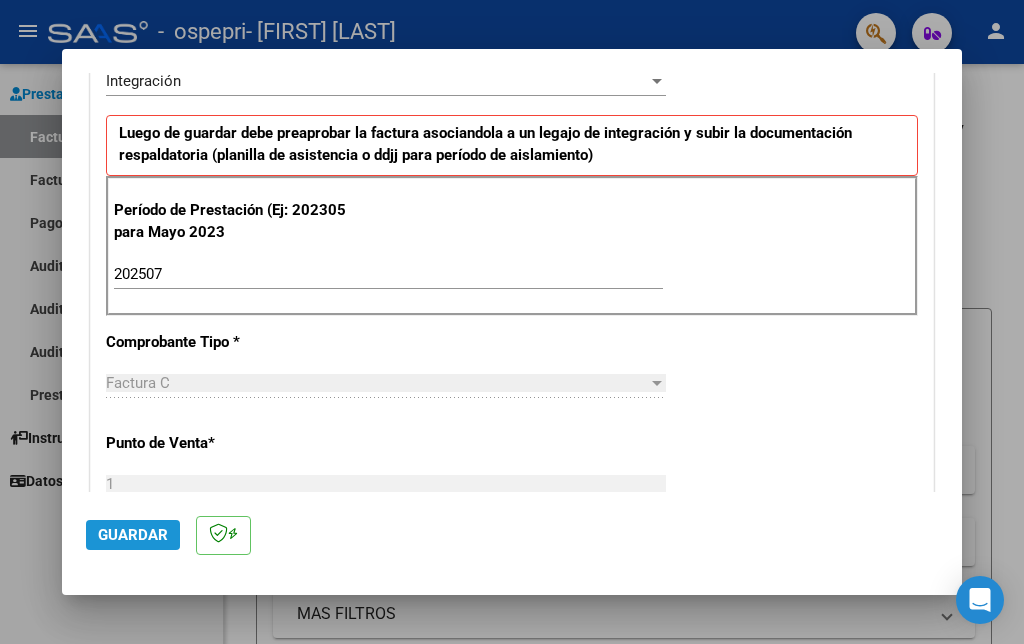 click on "Guardar" 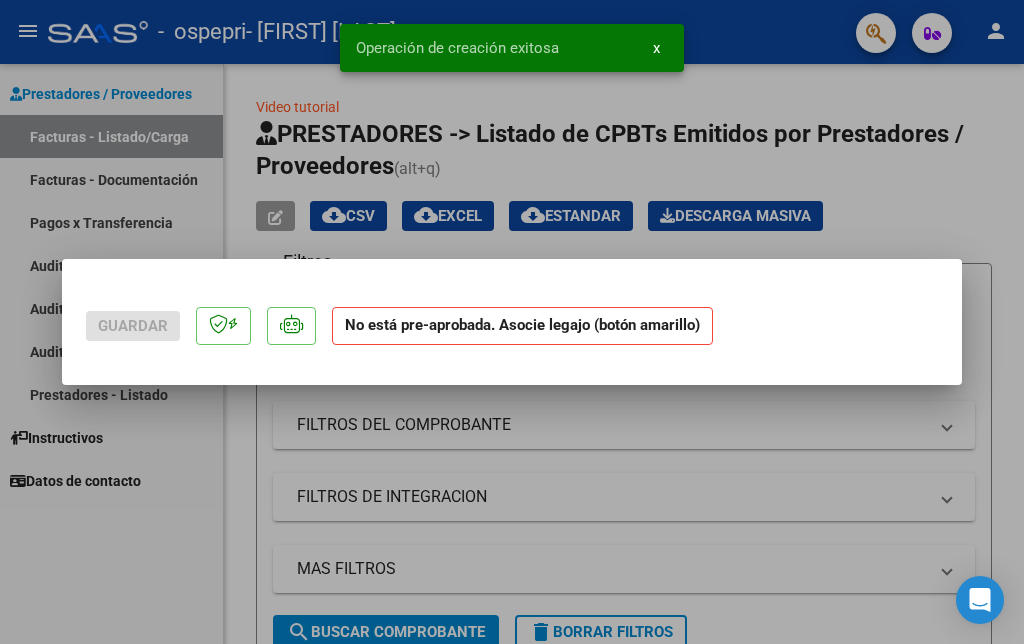 scroll, scrollTop: 0, scrollLeft: 0, axis: both 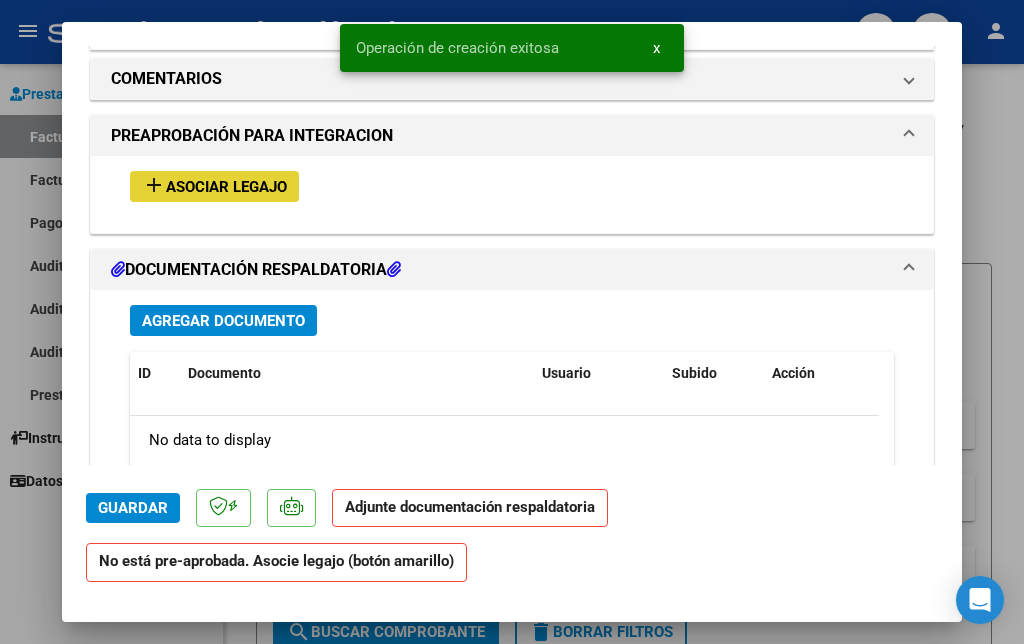 click on "Asociar Legajo" at bounding box center (226, 187) 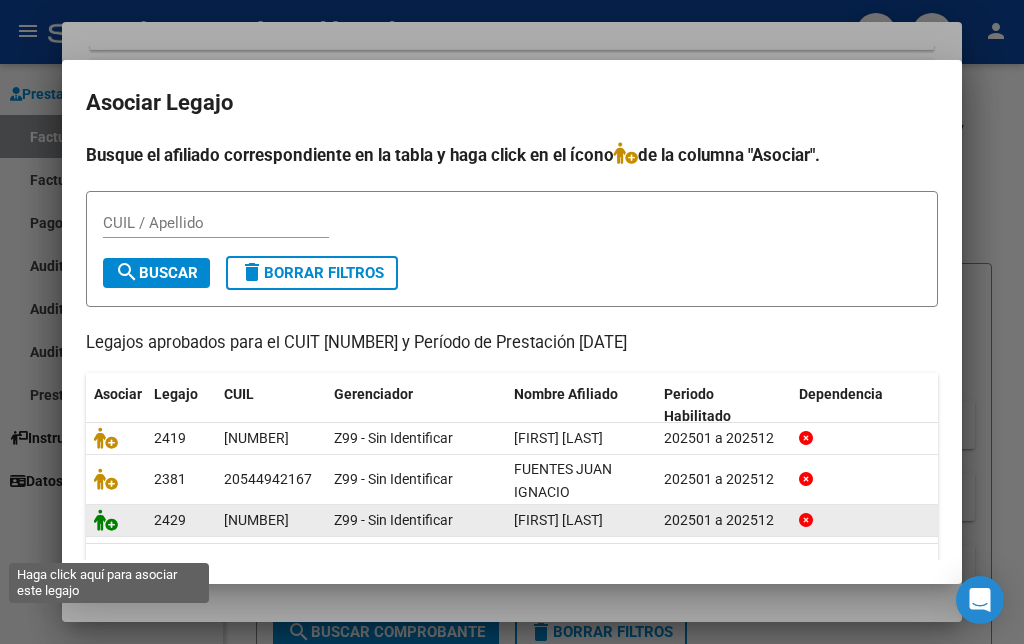 click 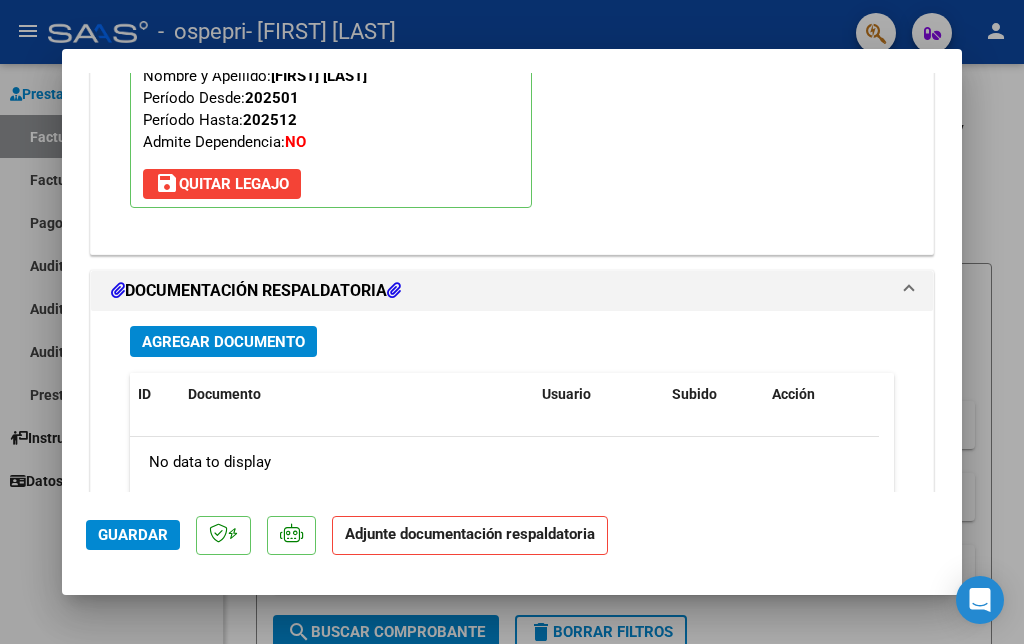 scroll, scrollTop: 2083, scrollLeft: 0, axis: vertical 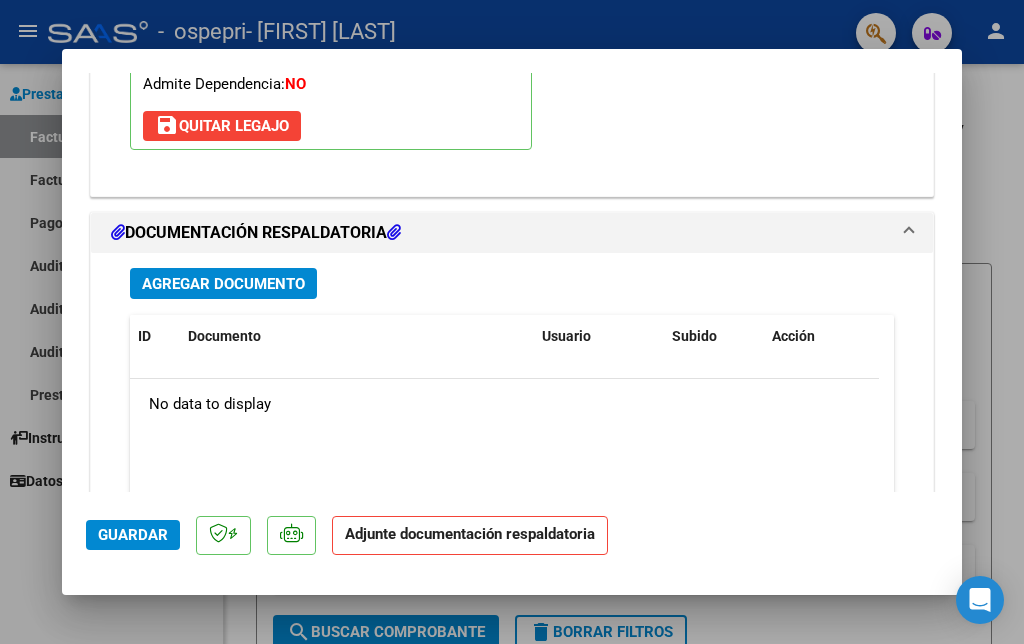 click on "Agregar Documento" at bounding box center [223, 283] 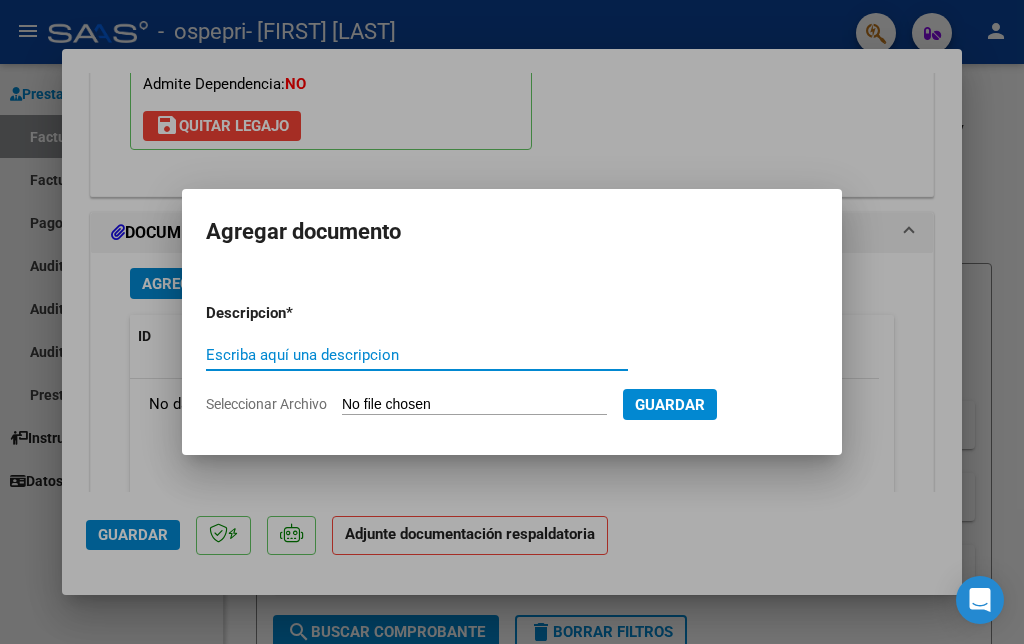 click on "Escriba aquí una descripcion" at bounding box center (417, 355) 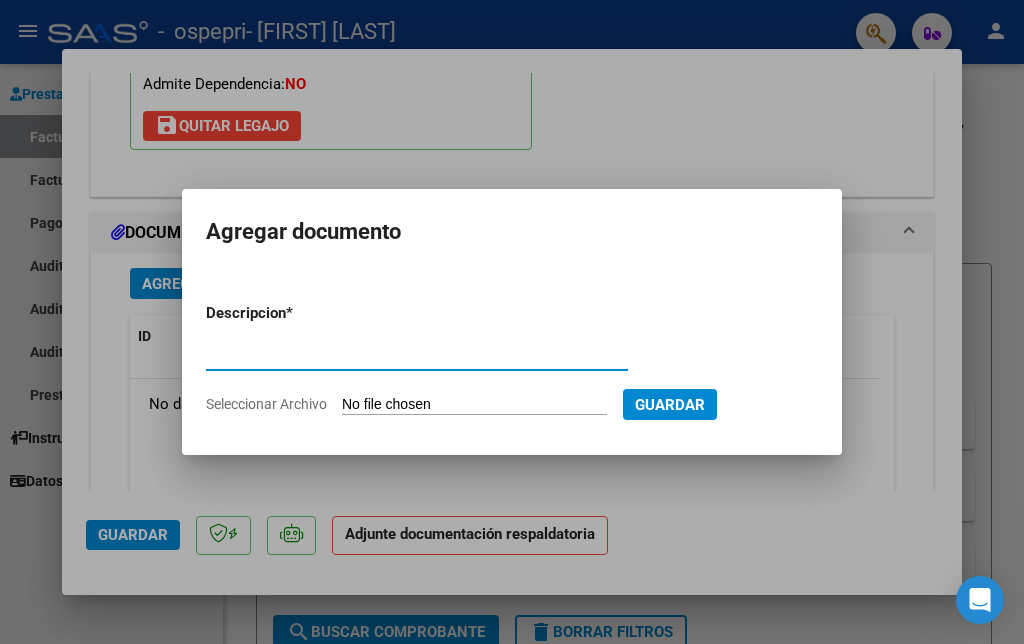 type on "ASISTENCIA" 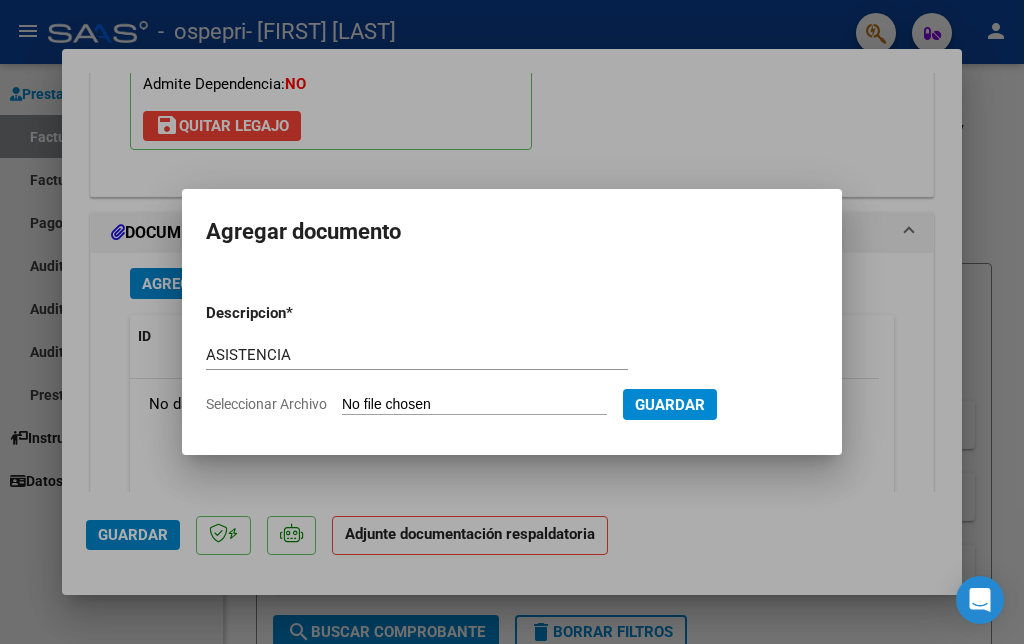 click on "Seleccionar Archivo" at bounding box center [474, 405] 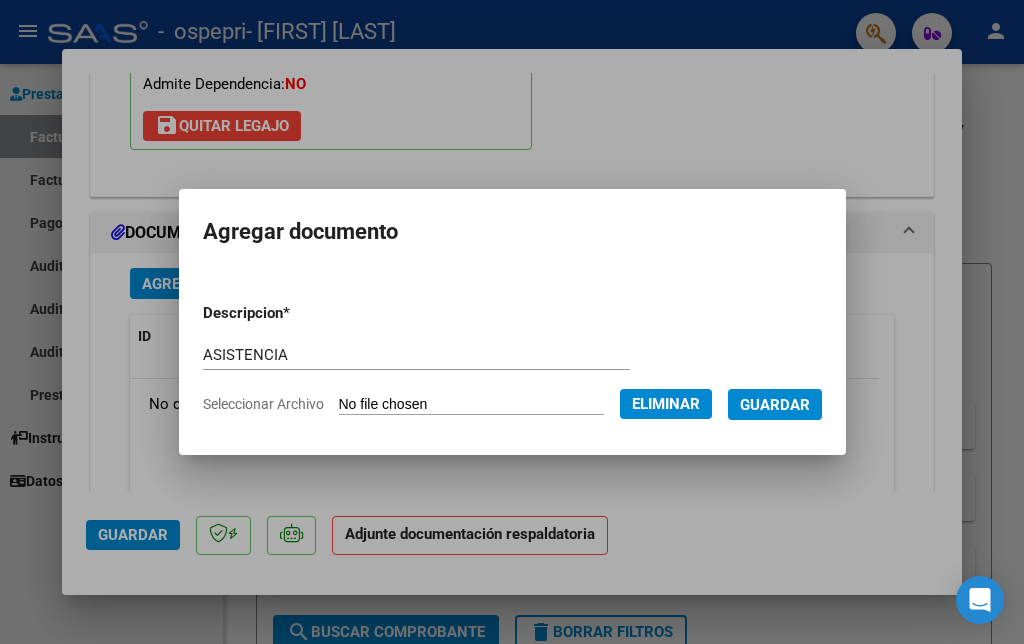 click on "Guardar" at bounding box center [775, 405] 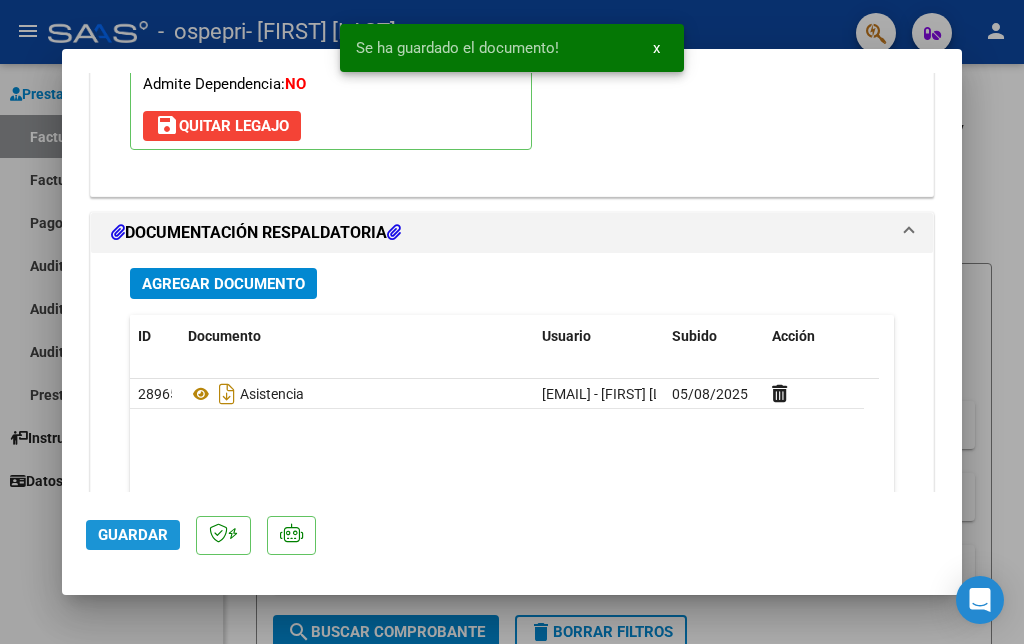 click on "Guardar" 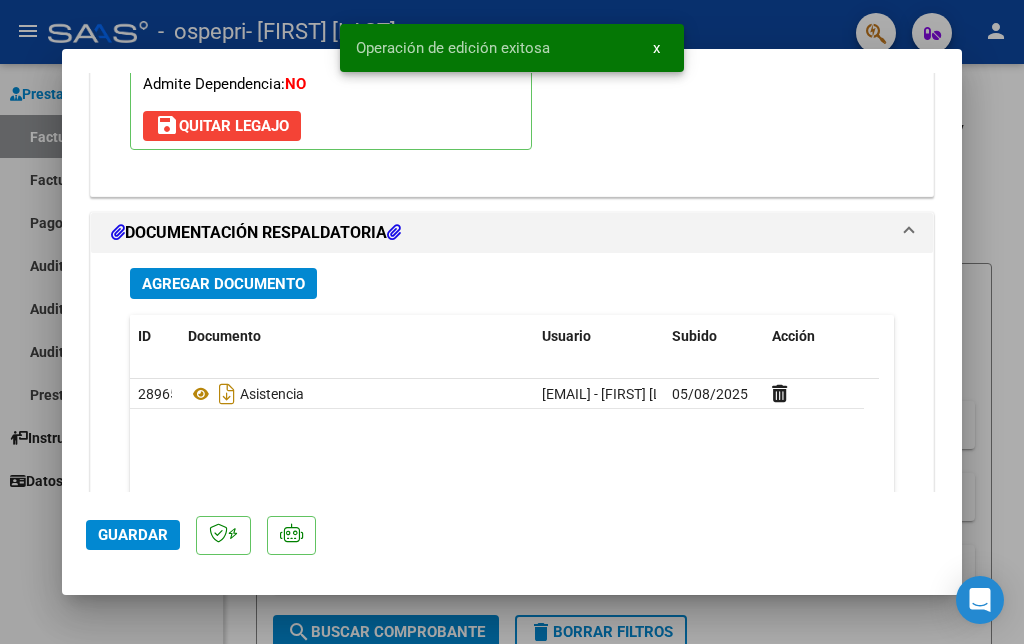 click at bounding box center [512, 322] 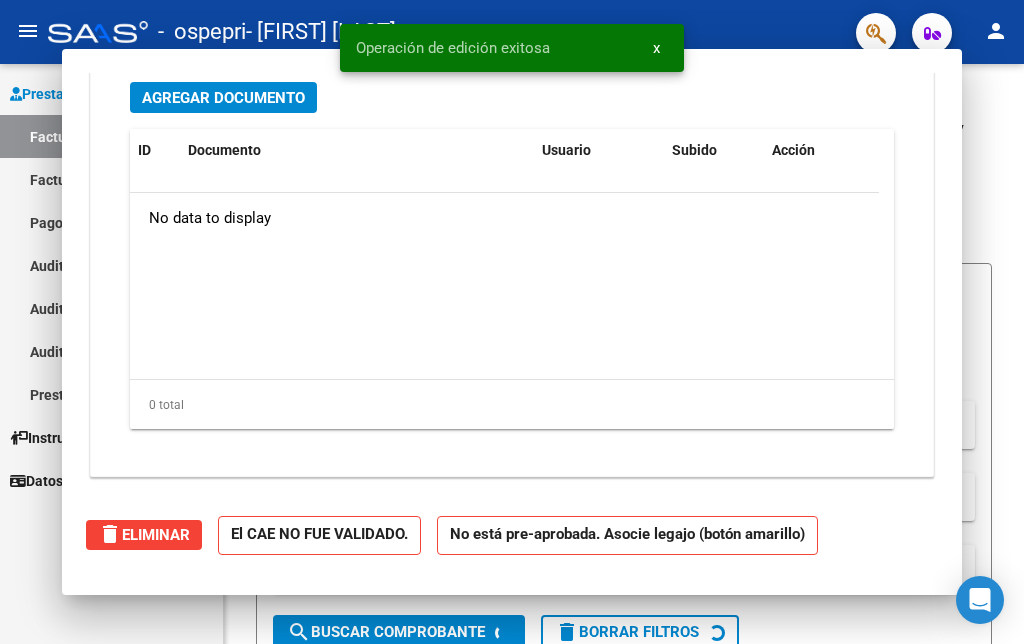 scroll, scrollTop: 0, scrollLeft: 0, axis: both 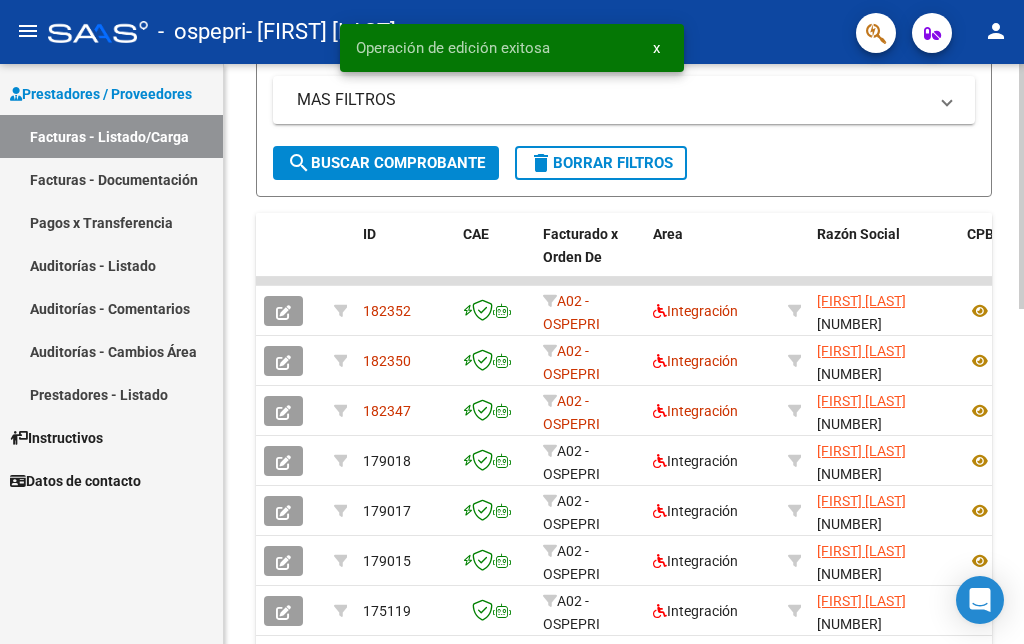 click on "menu -   ospepri   - CHANA MARIA LOURDES person    Prestadores / Proveedores Facturas - Listado/Carga Facturas - Documentación Pagos x Transferencia Auditorías - Listado Auditorías - Comentarios Auditorías - Cambios Área Prestadores - Listado    Instructivos    Datos de contacto  Video tutorial   PRESTADORES -> Listado de CPBTs Emitidos por Prestadores / Proveedores (alt+q)   Cargar Comprobante
cloud_download  CSV  cloud_download  EXCEL  cloud_download  Estandar   Descarga Masiva
Filtros Id Area Area Todos Confirmado   Mostrar totalizadores   FILTROS DEL COMPROBANTE  Comprobante Tipo Comprobante Tipo Start date – End date Fec. Comprobante Desde / Hasta Días Emisión Desde(cant. días) Días Emisión Hasta(cant. días) CUIT / Razón Social Pto. Venta Nro. Comprobante Código SSS CAE Válido CAE Válido Todos Cargado Módulo Hosp. Todos Tiene facturacion Apócrifa Hospital Refes  FILTROS DE INTEGRACION  Período De Prestación Campos del Archivo de Rendición Devuelto x SSS (dr_envio) 1" at bounding box center [512, 322] 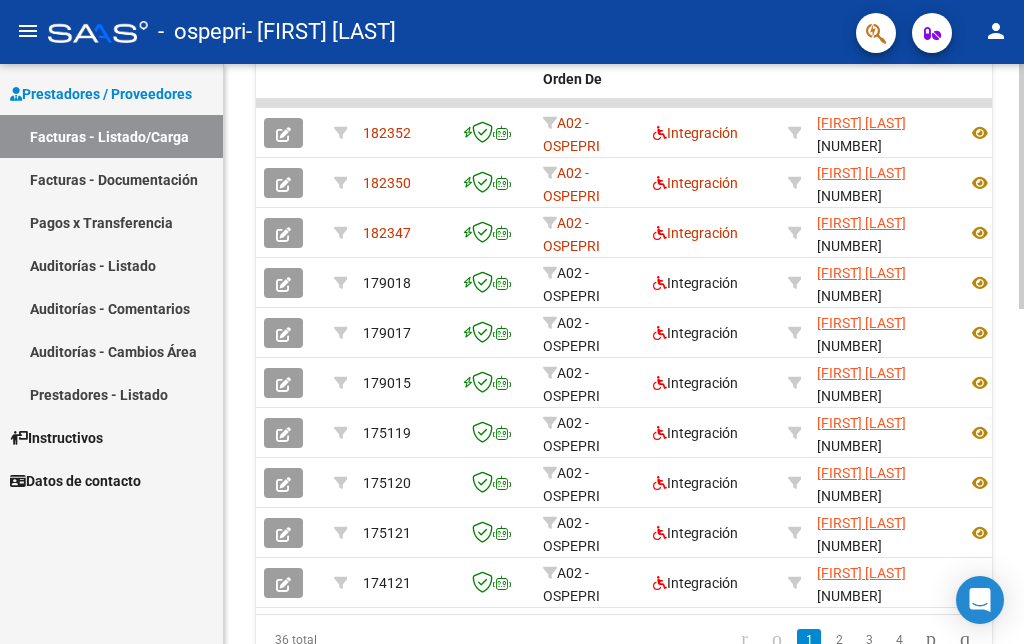 scroll, scrollTop: 694, scrollLeft: 0, axis: vertical 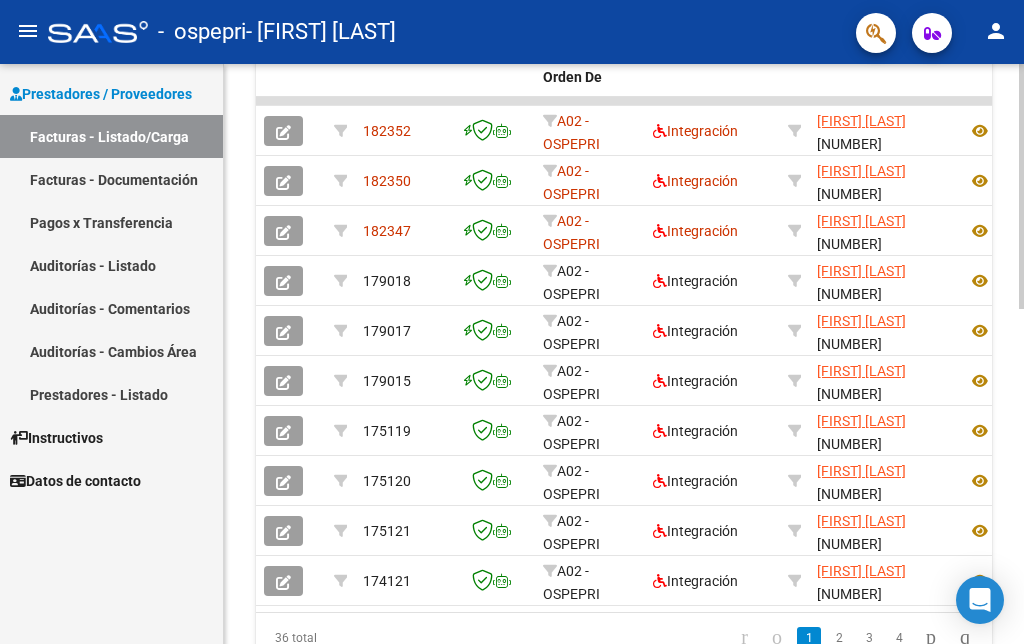 click on "menu -   ospepri   - CHANA MARIA LOURDES person    Prestadores / Proveedores Facturas - Listado/Carga Facturas - Documentación Pagos x Transferencia Auditorías - Listado Auditorías - Comentarios Auditorías - Cambios Área Prestadores - Listado    Instructivos    Datos de contacto  Video tutorial   PRESTADORES -> Listado de CPBTs Emitidos por Prestadores / Proveedores (alt+q)   Cargar Comprobante
cloud_download  CSV  cloud_download  EXCEL  cloud_download  Estandar   Descarga Masiva
Filtros Id Area Area Todos Confirmado   Mostrar totalizadores   FILTROS DEL COMPROBANTE  Comprobante Tipo Comprobante Tipo Start date – End date Fec. Comprobante Desde / Hasta Días Emisión Desde(cant. días) Días Emisión Hasta(cant. días) CUIT / Razón Social Pto. Venta Nro. Comprobante Código SSS CAE Válido CAE Válido Todos Cargado Módulo Hosp. Todos Tiene facturacion Apócrifa Hospital Refes  FILTROS DE INTEGRACION  Período De Prestación Campos del Archivo de Rendición Devuelto x SSS (dr_envio) 1" at bounding box center [512, 322] 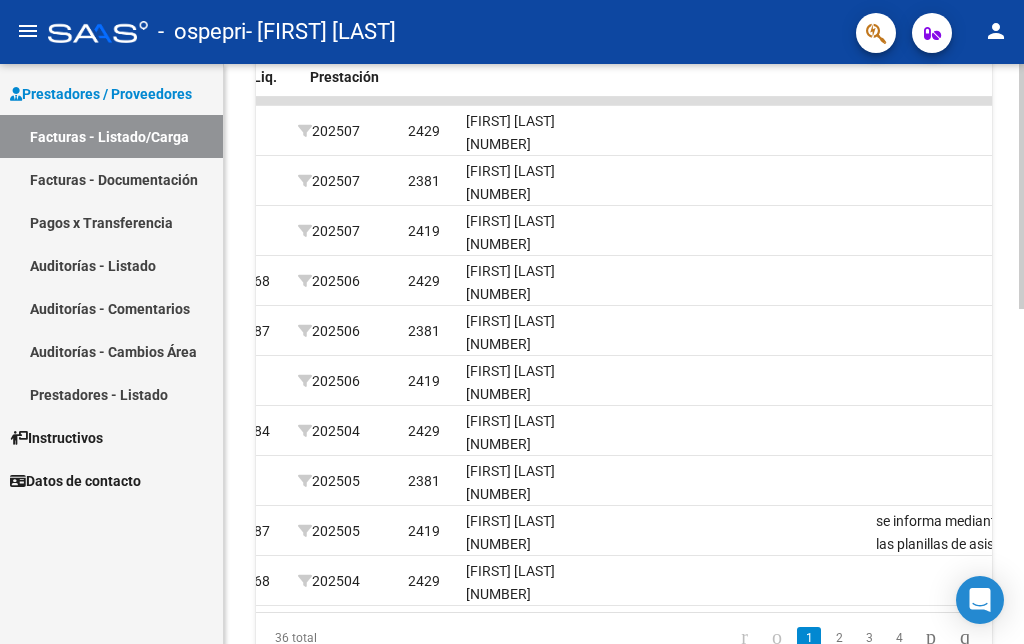 scroll, scrollTop: 0, scrollLeft: 2552, axis: horizontal 